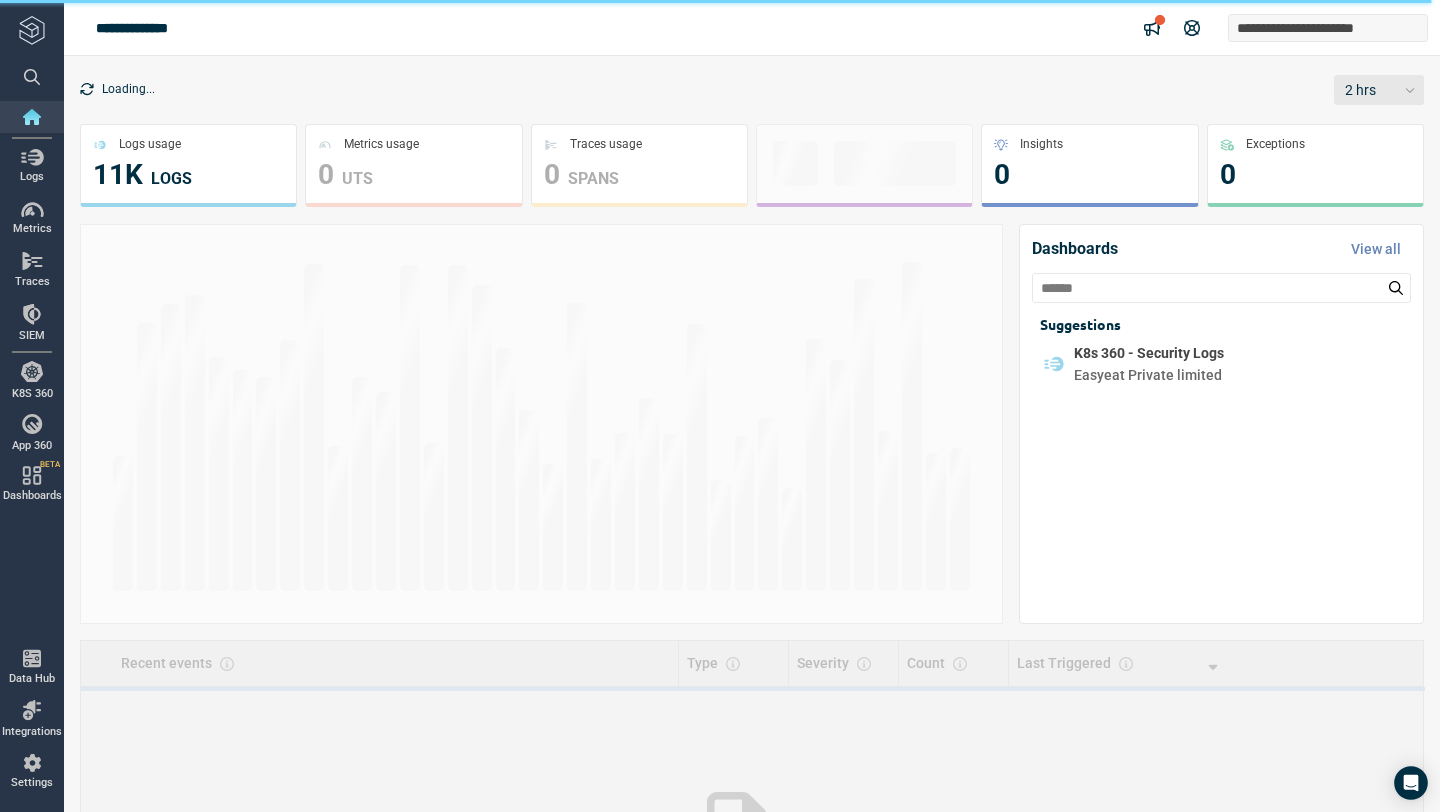scroll, scrollTop: 0, scrollLeft: 0, axis: both 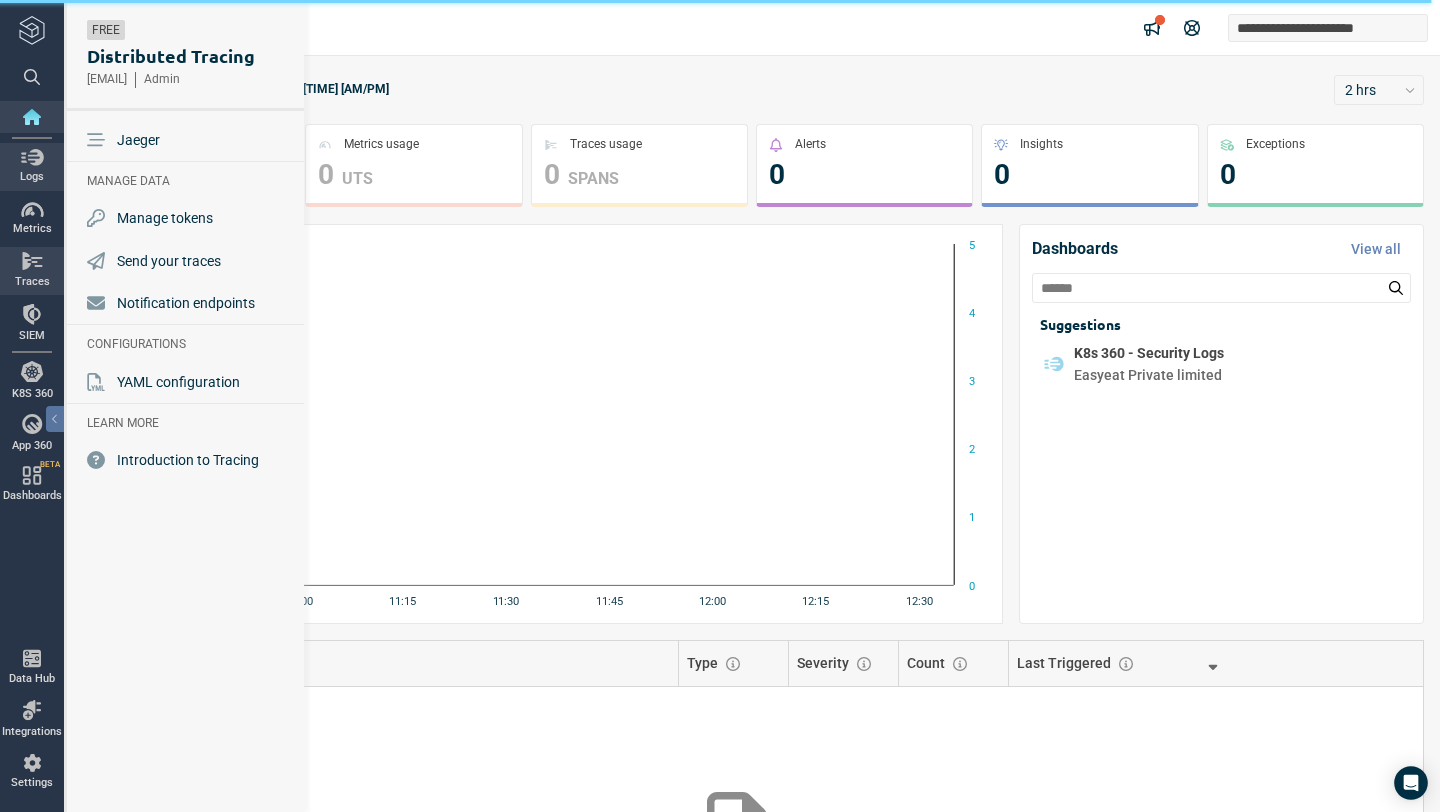 click on "Logs" at bounding box center [32, 177] 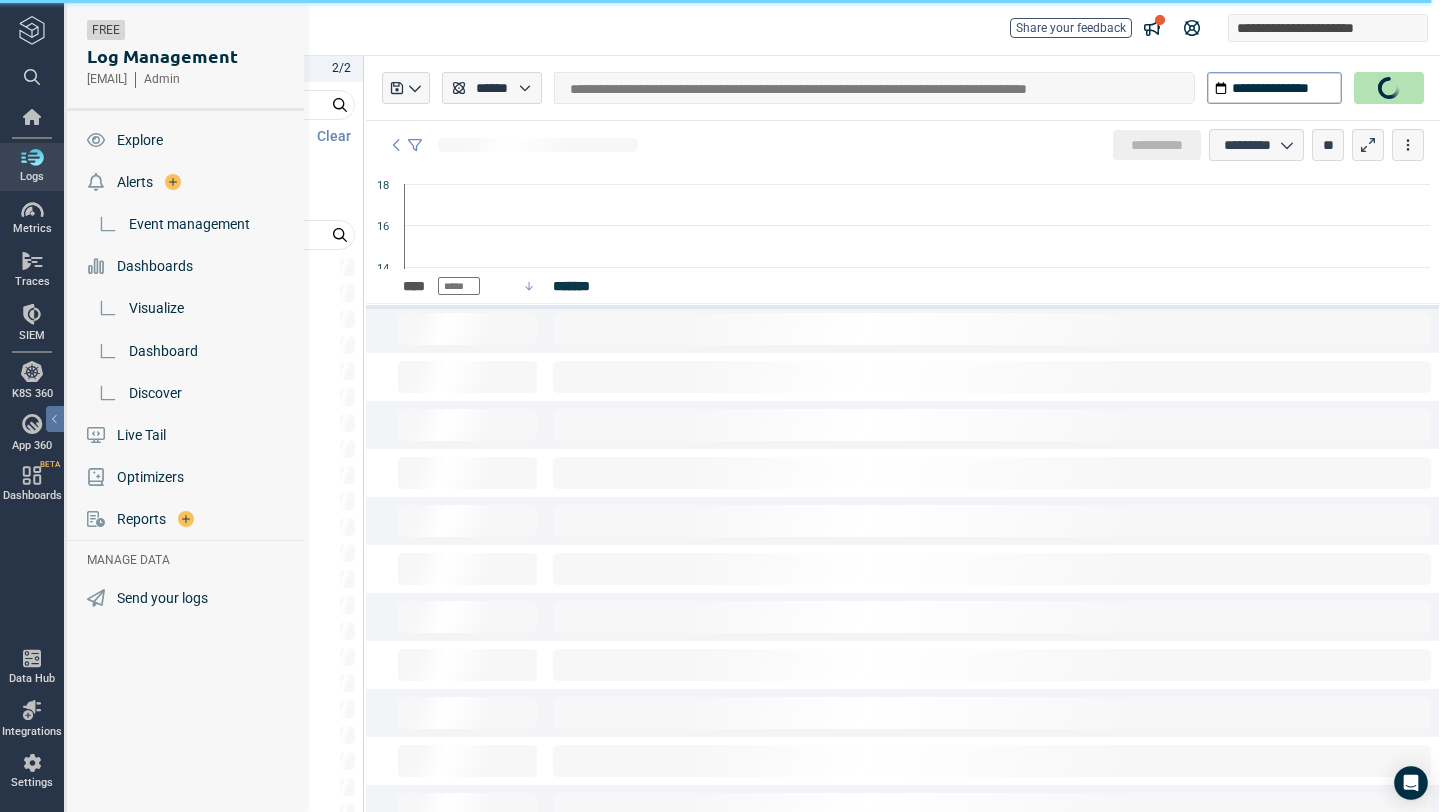 type on "*" 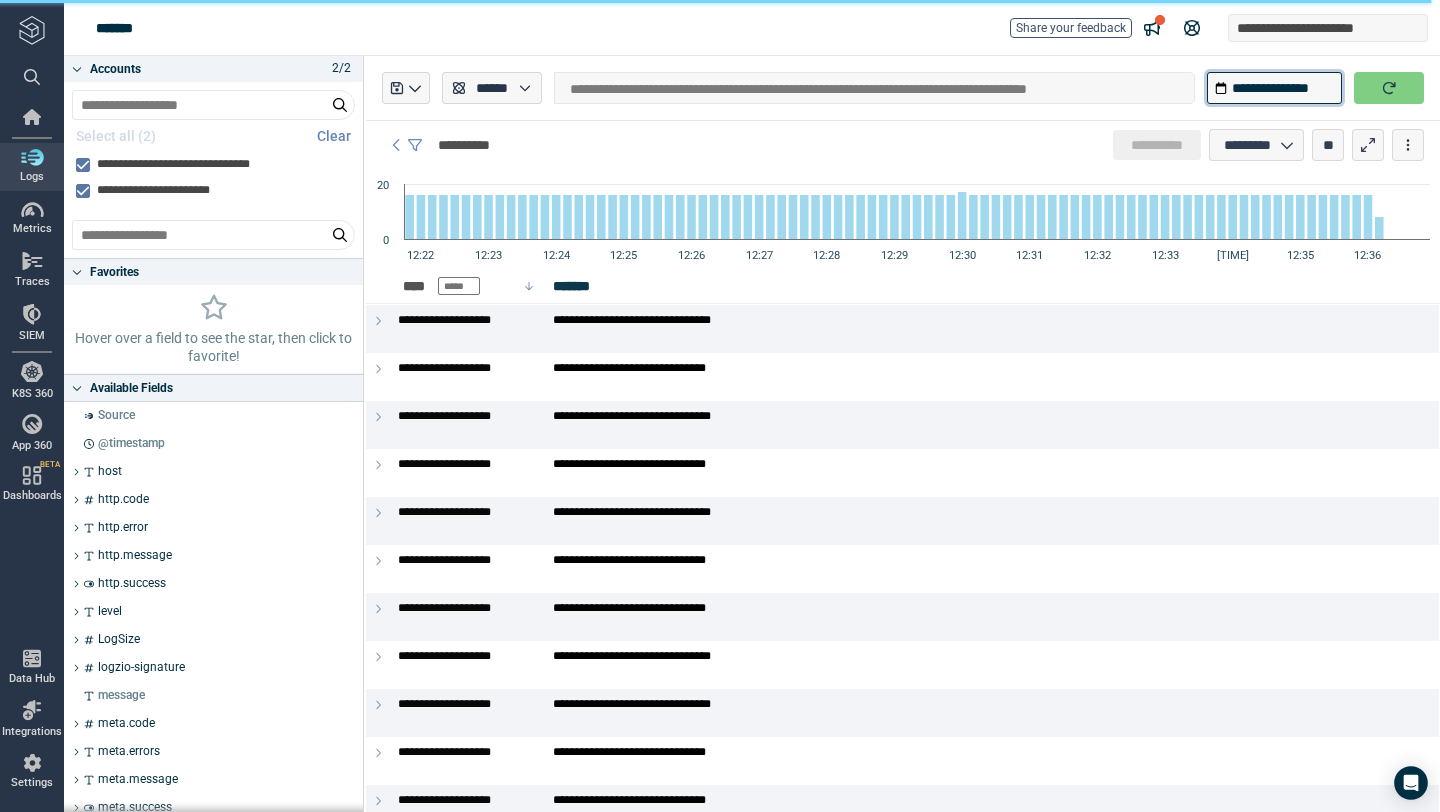 click on "**********" at bounding box center (1274, 88) 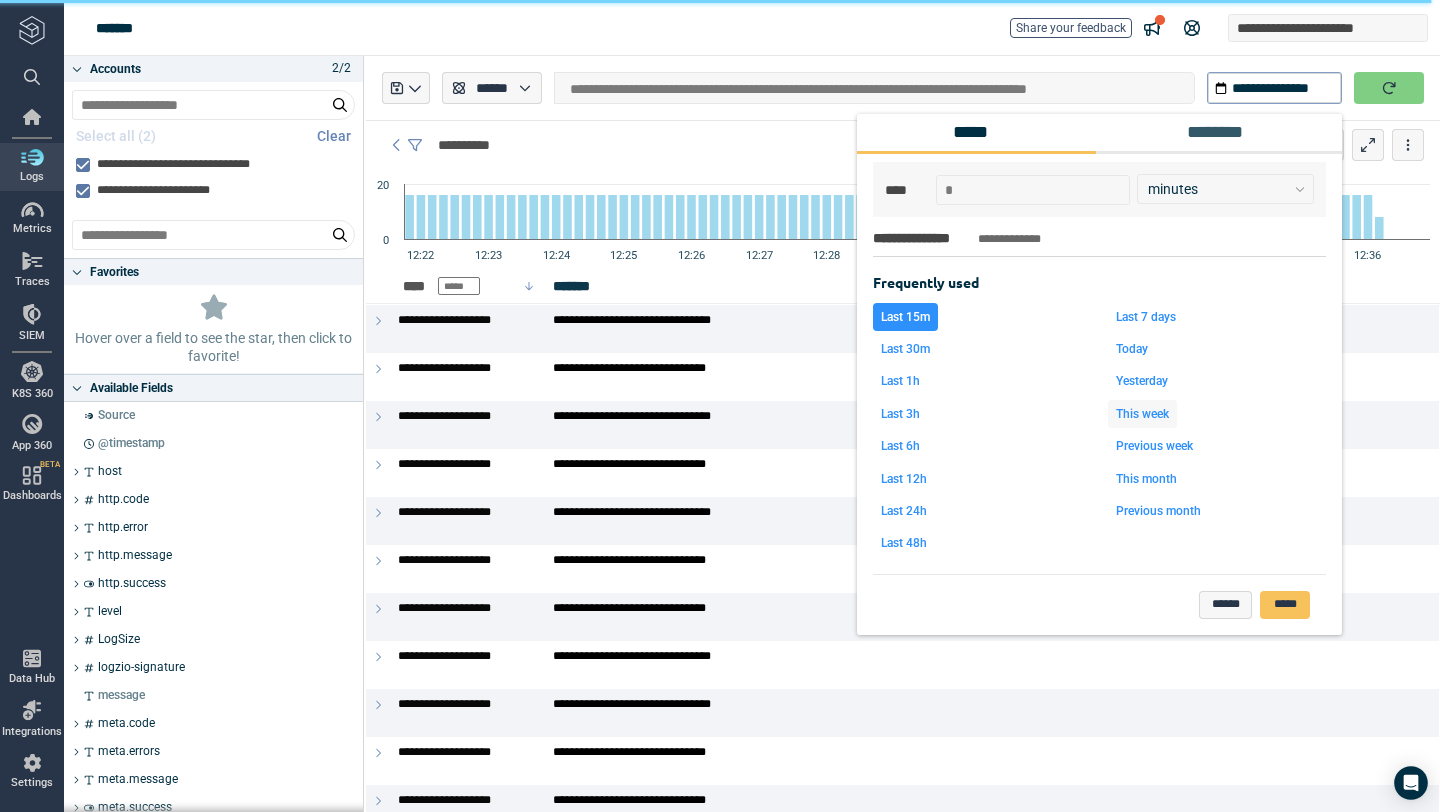 click on "This week" at bounding box center (1142, 414) 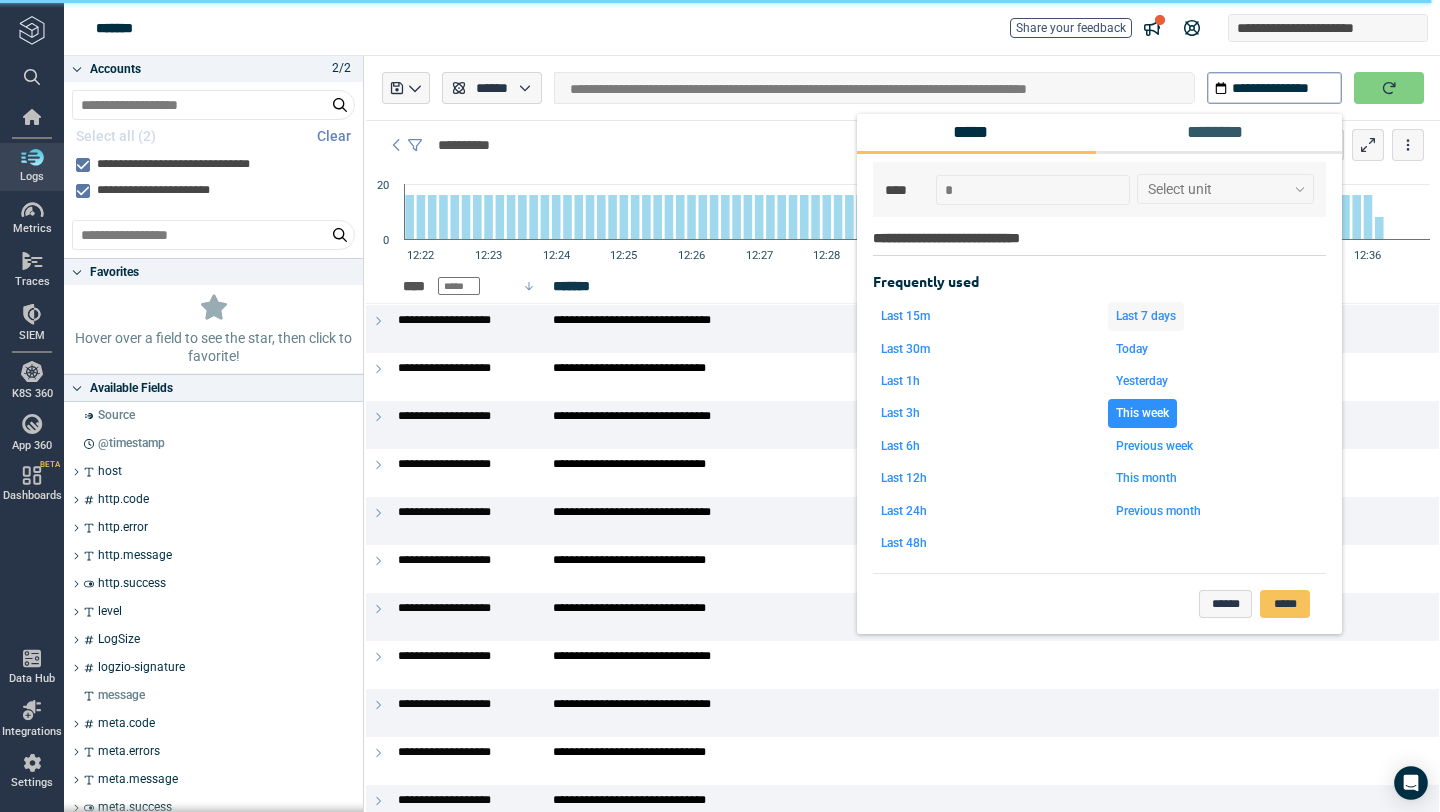 click on "Last 7 days" at bounding box center [1146, 316] 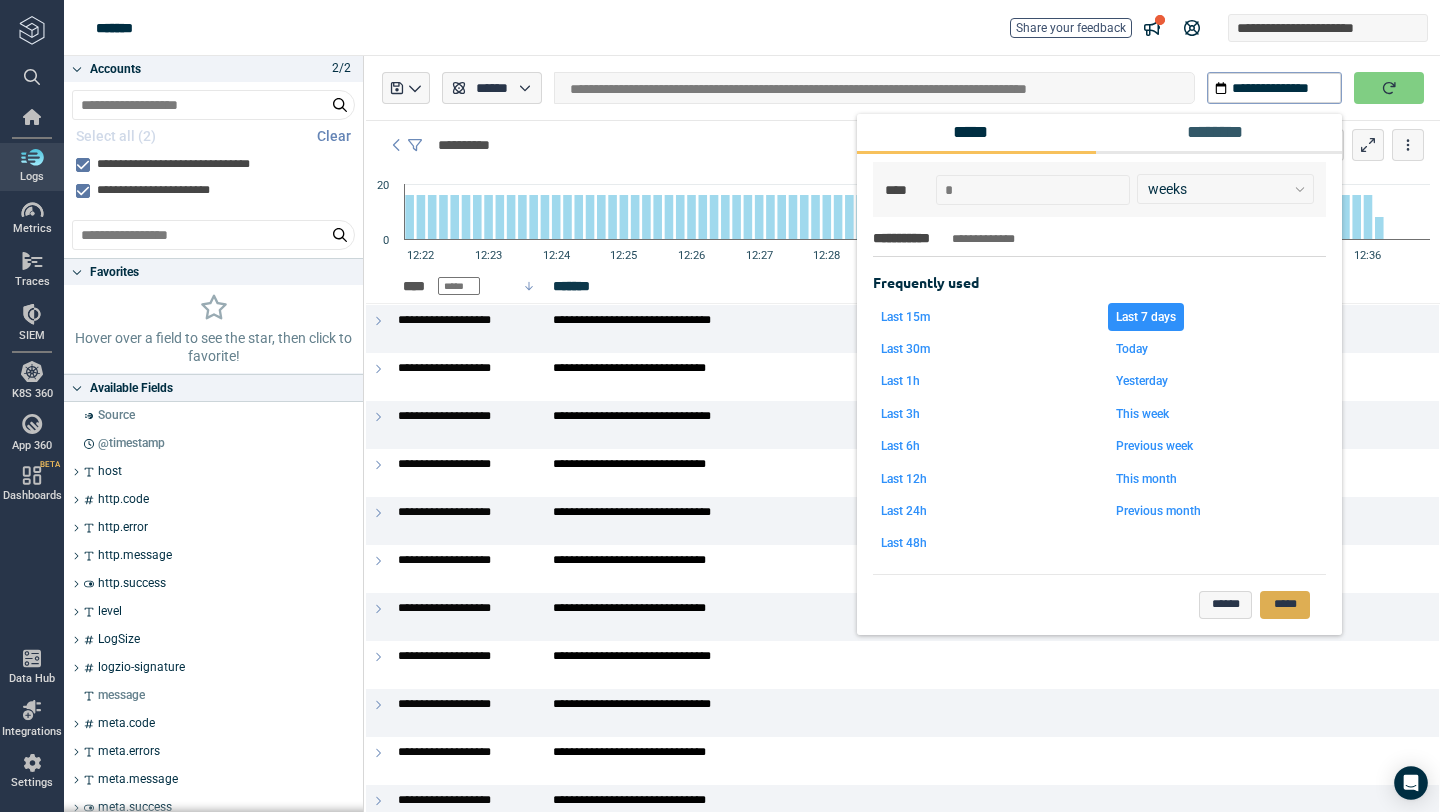 click on "*****" at bounding box center [1285, 605] 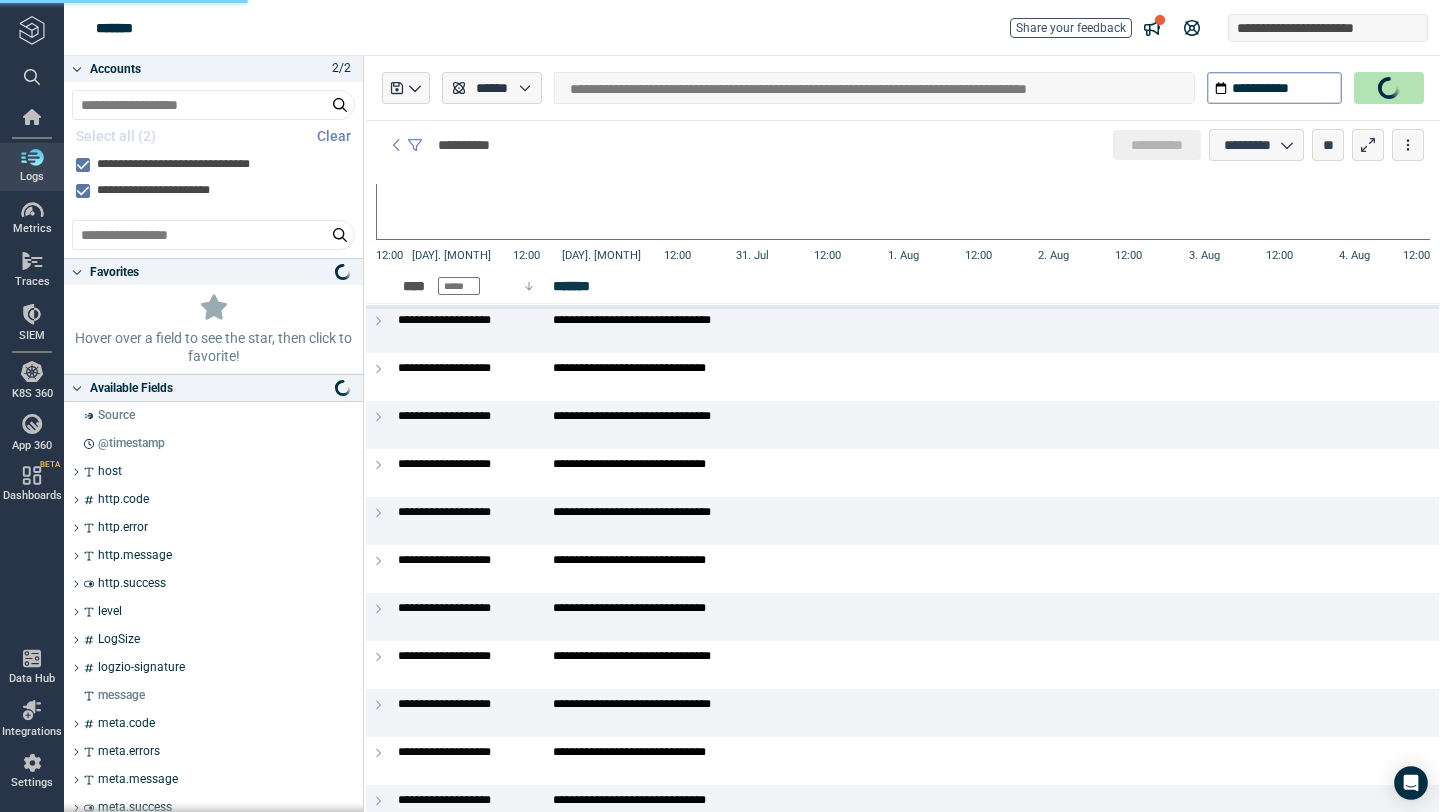 type on "*" 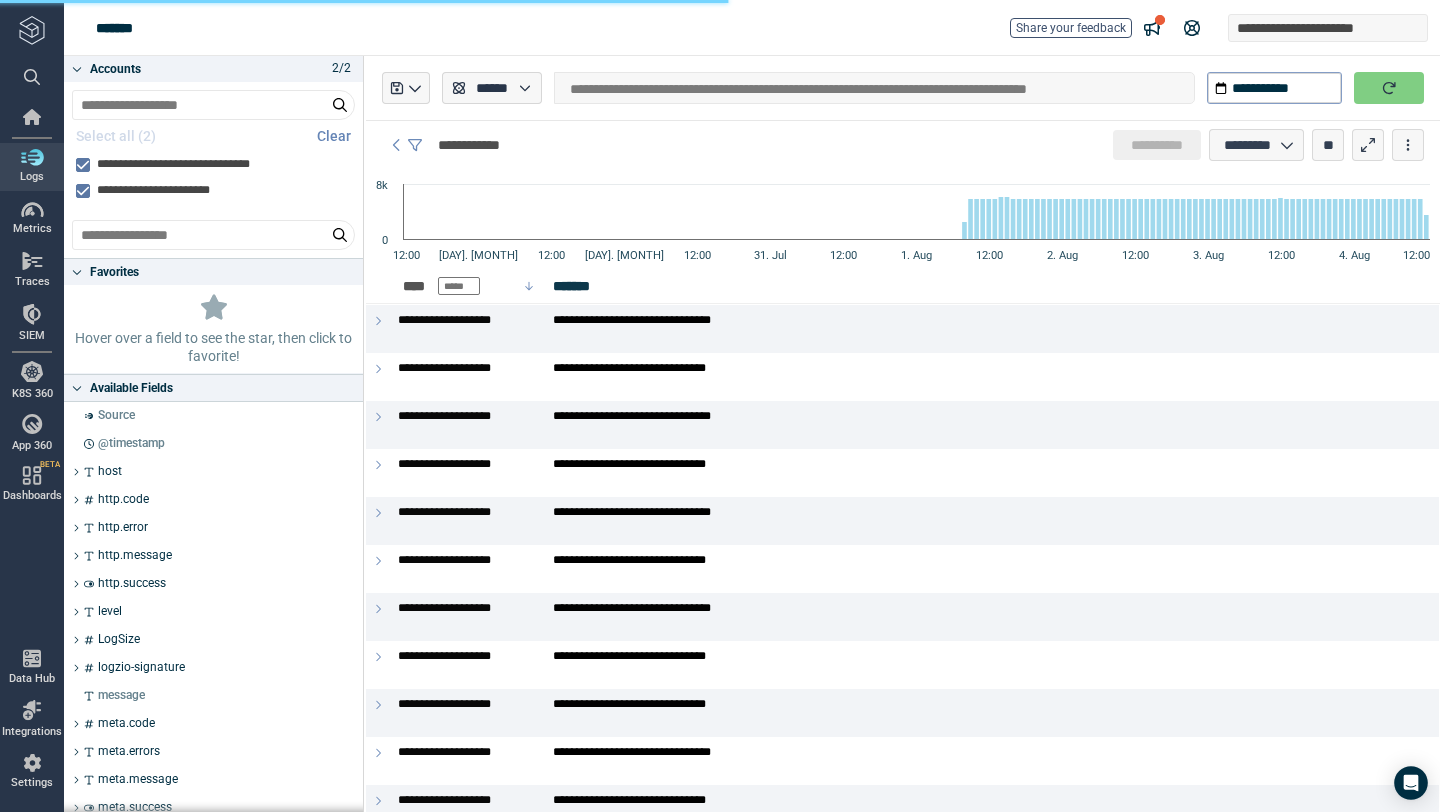 click on "**********" at bounding box center (874, 88) 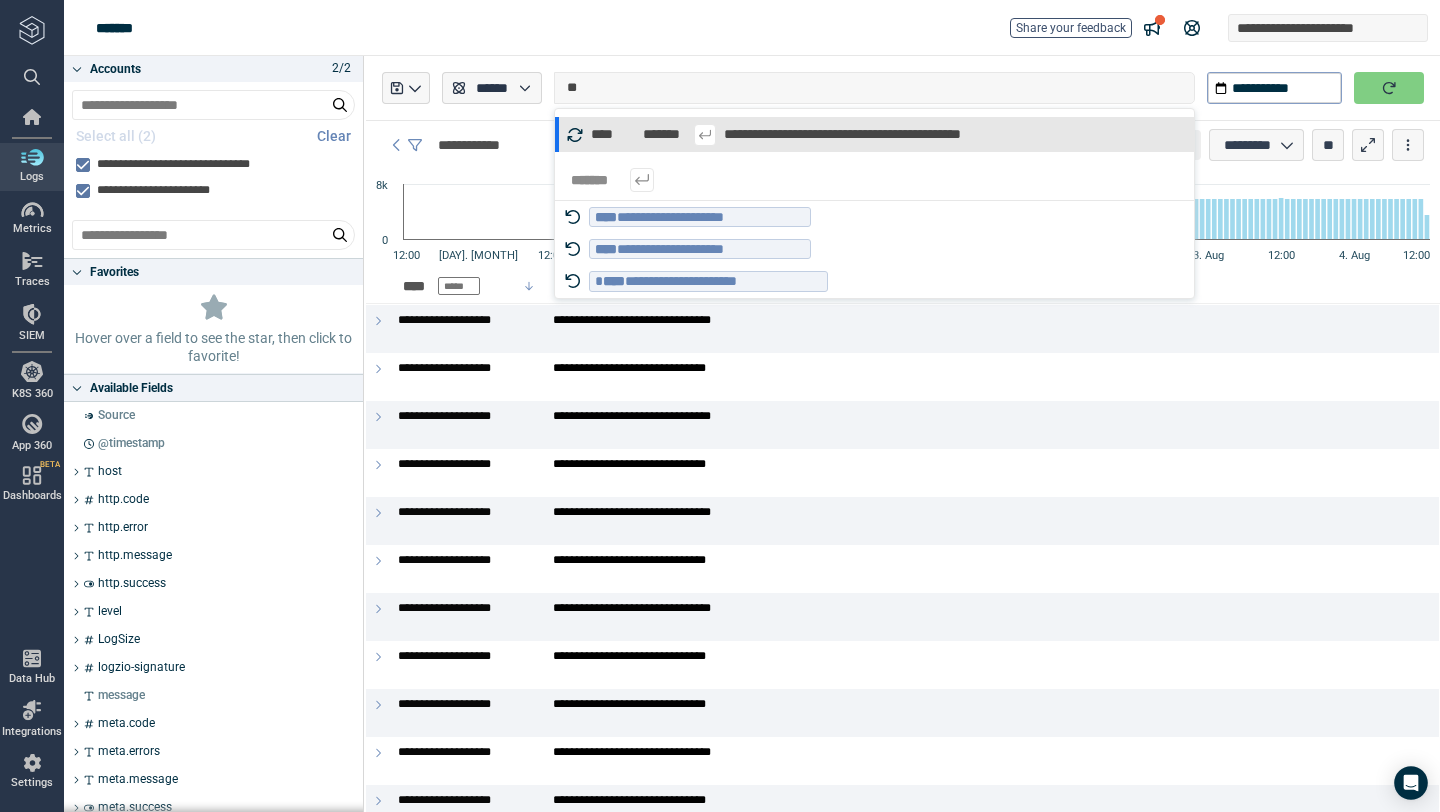 type on "*" 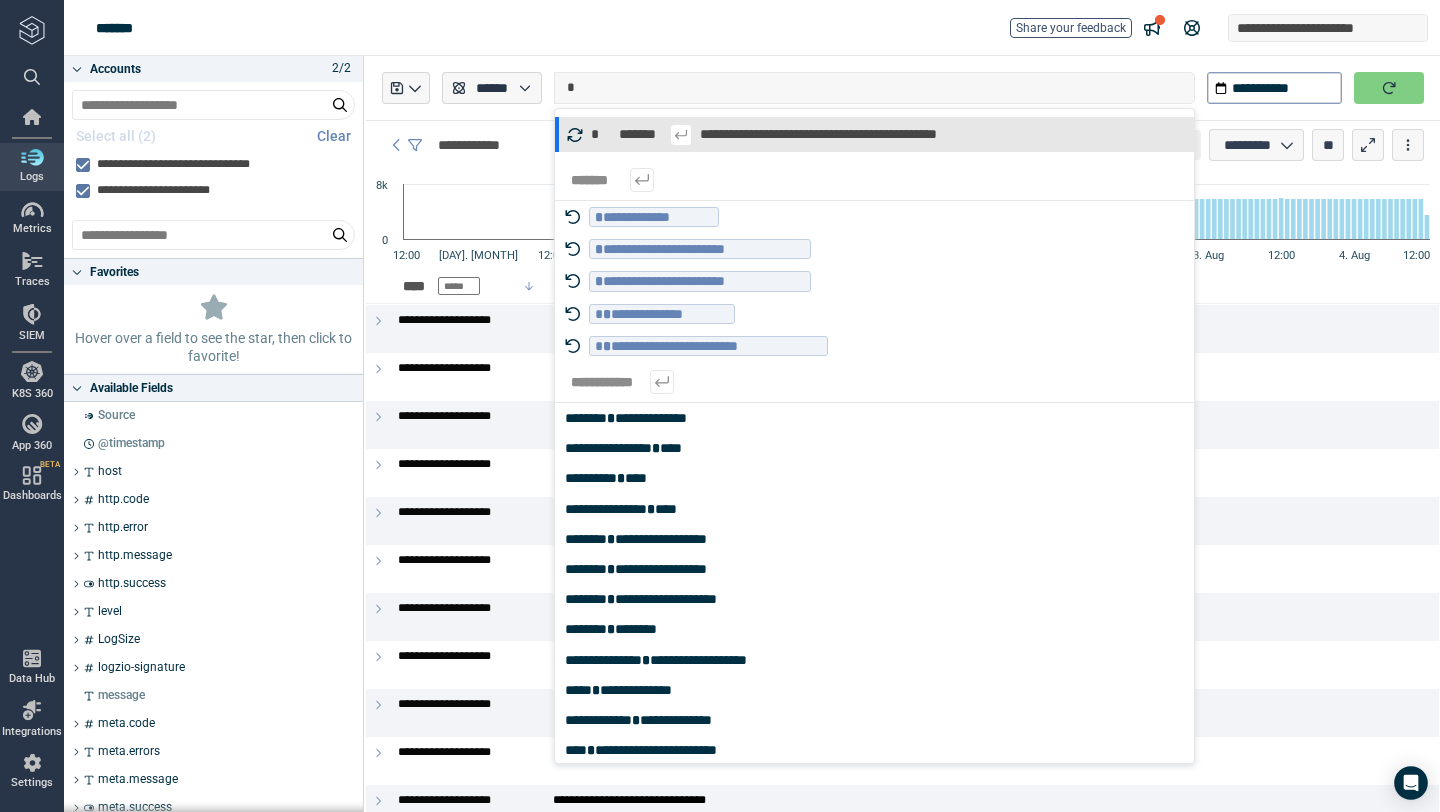 type 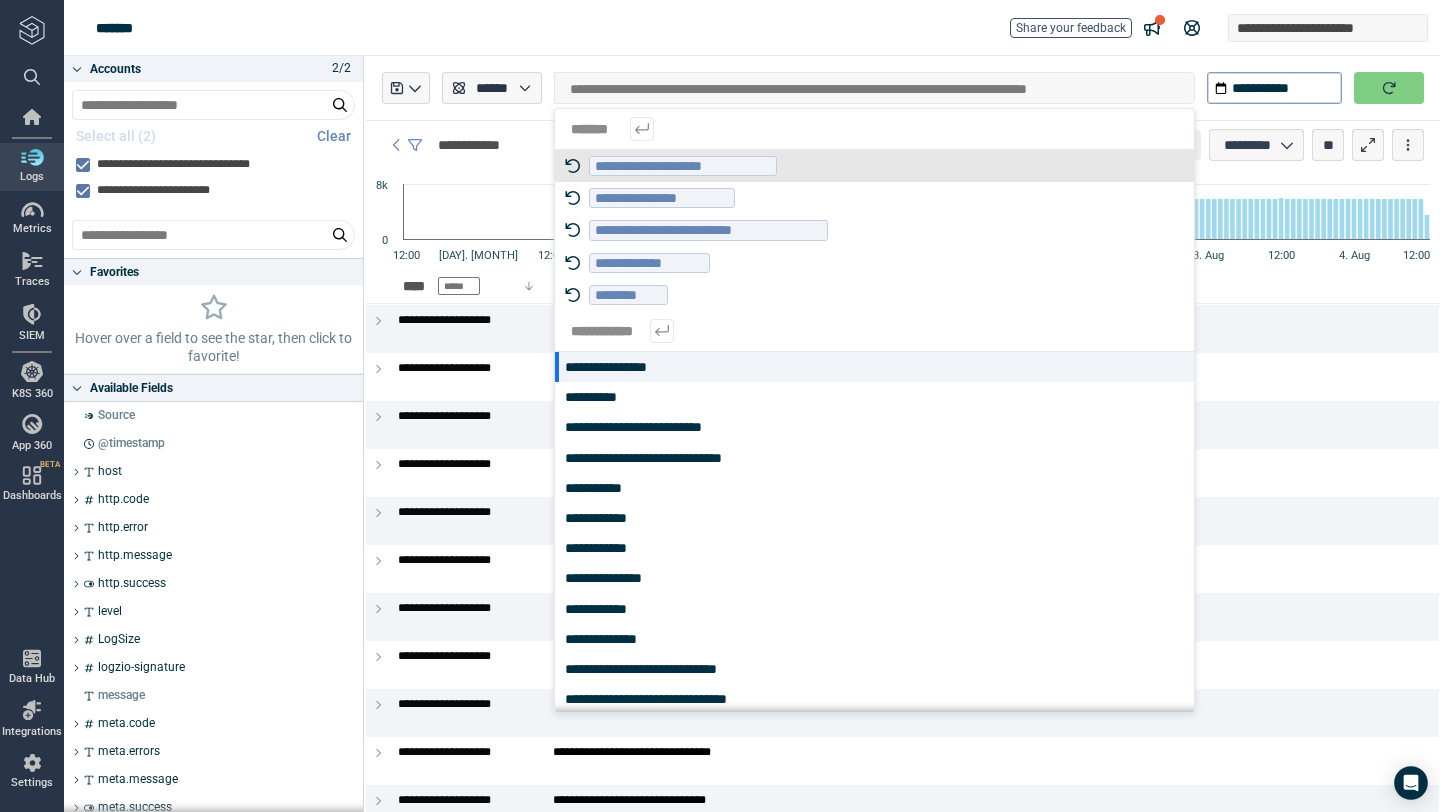 click on "**********" at bounding box center (683, 166) 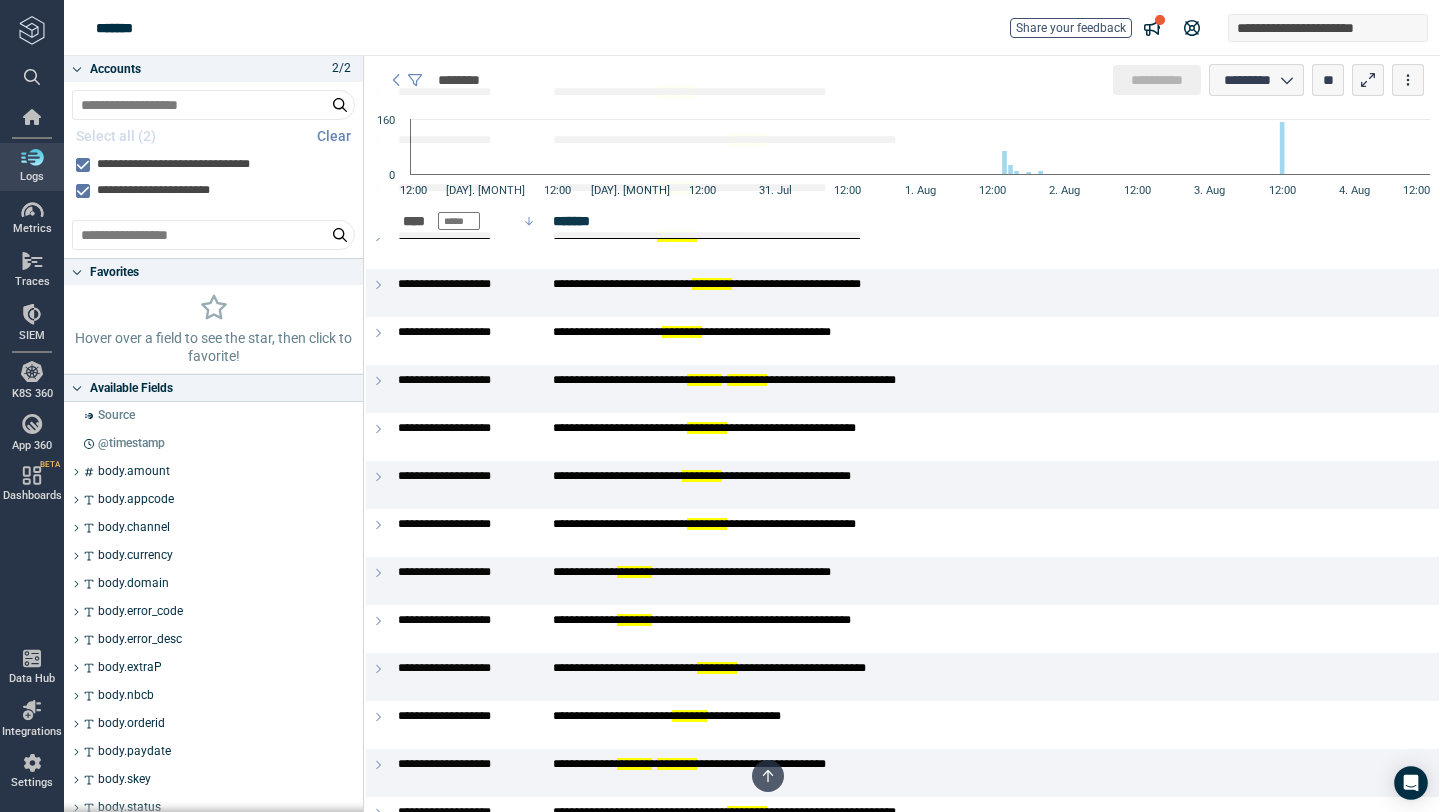 scroll, scrollTop: 2109, scrollLeft: 0, axis: vertical 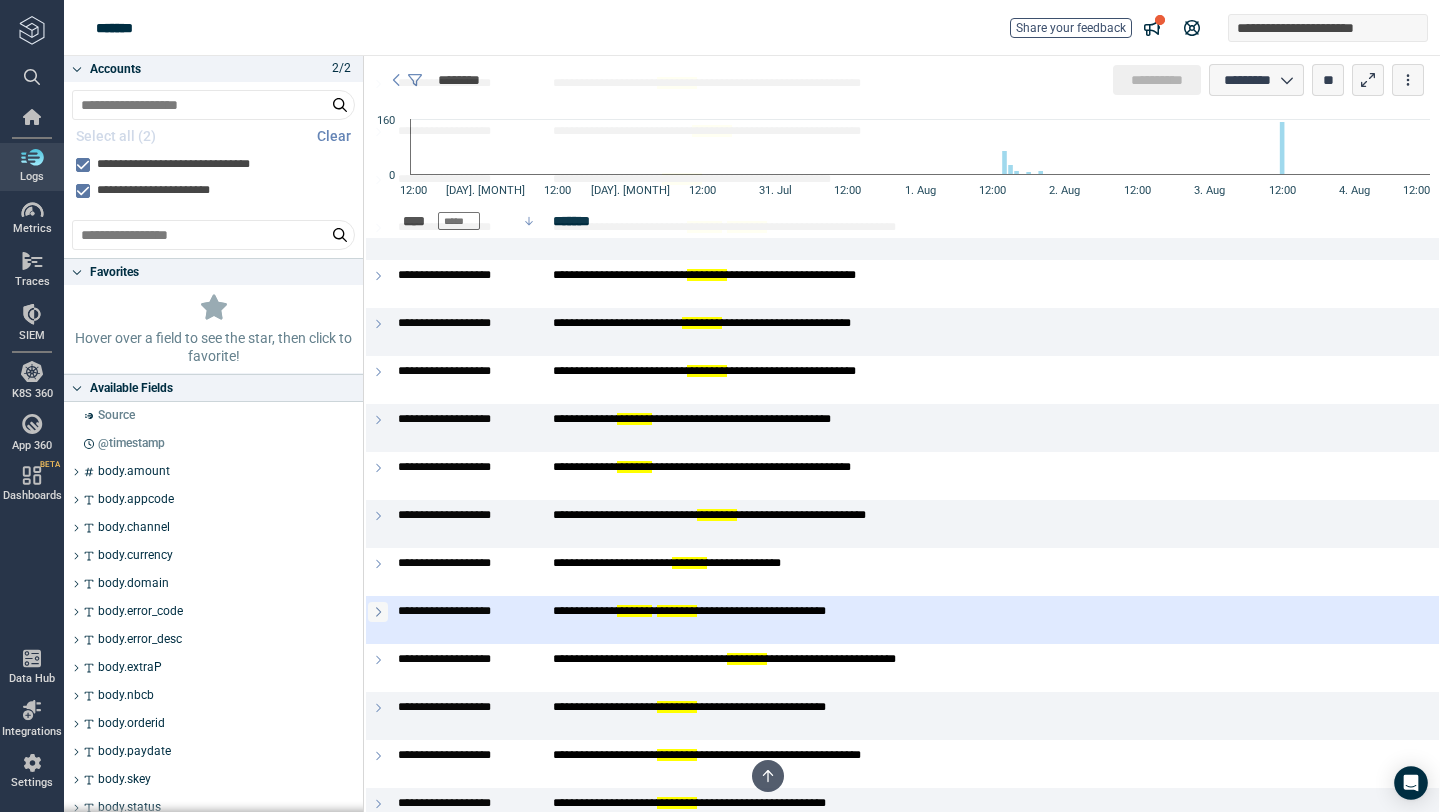 click 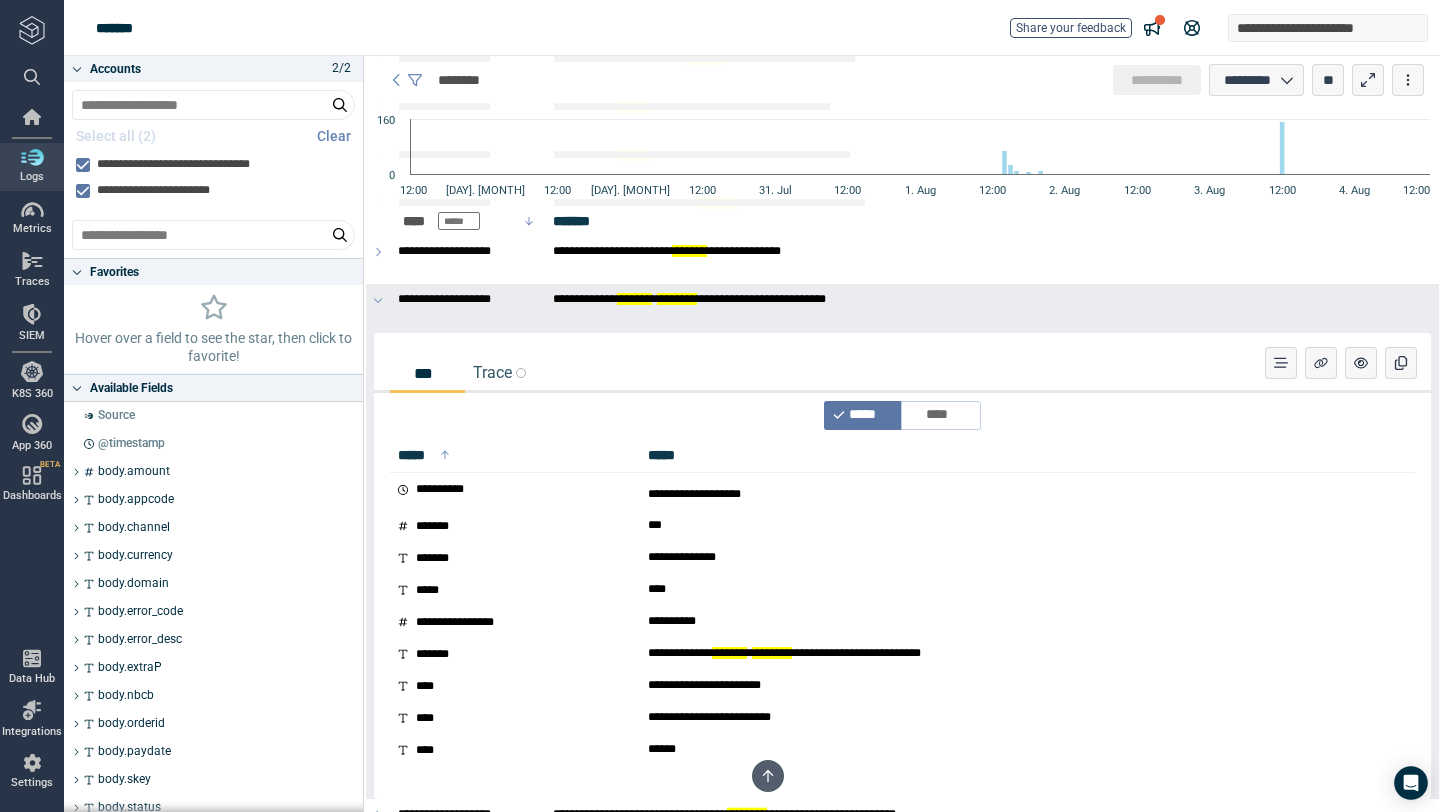 scroll, scrollTop: 2359, scrollLeft: 0, axis: vertical 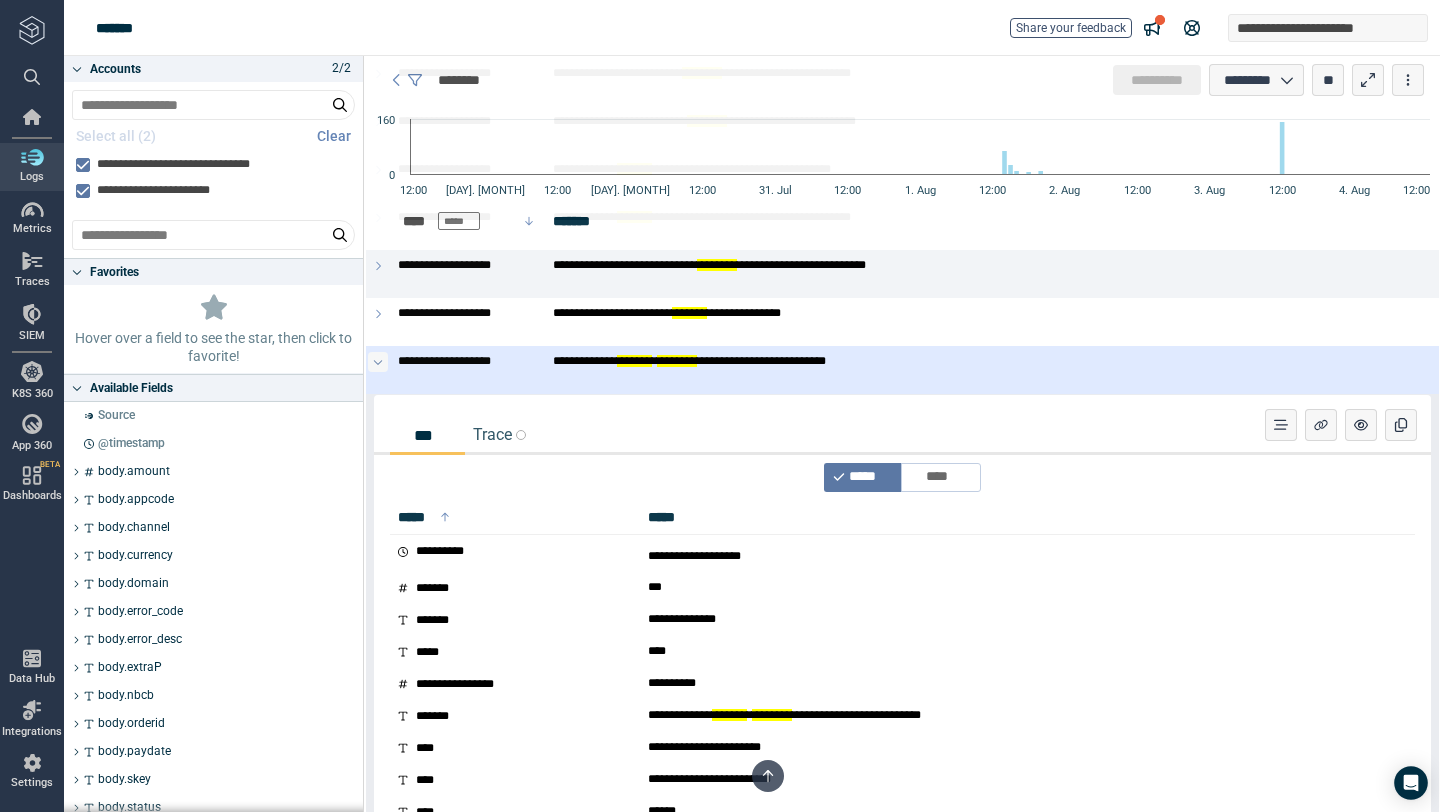 click at bounding box center [378, 362] 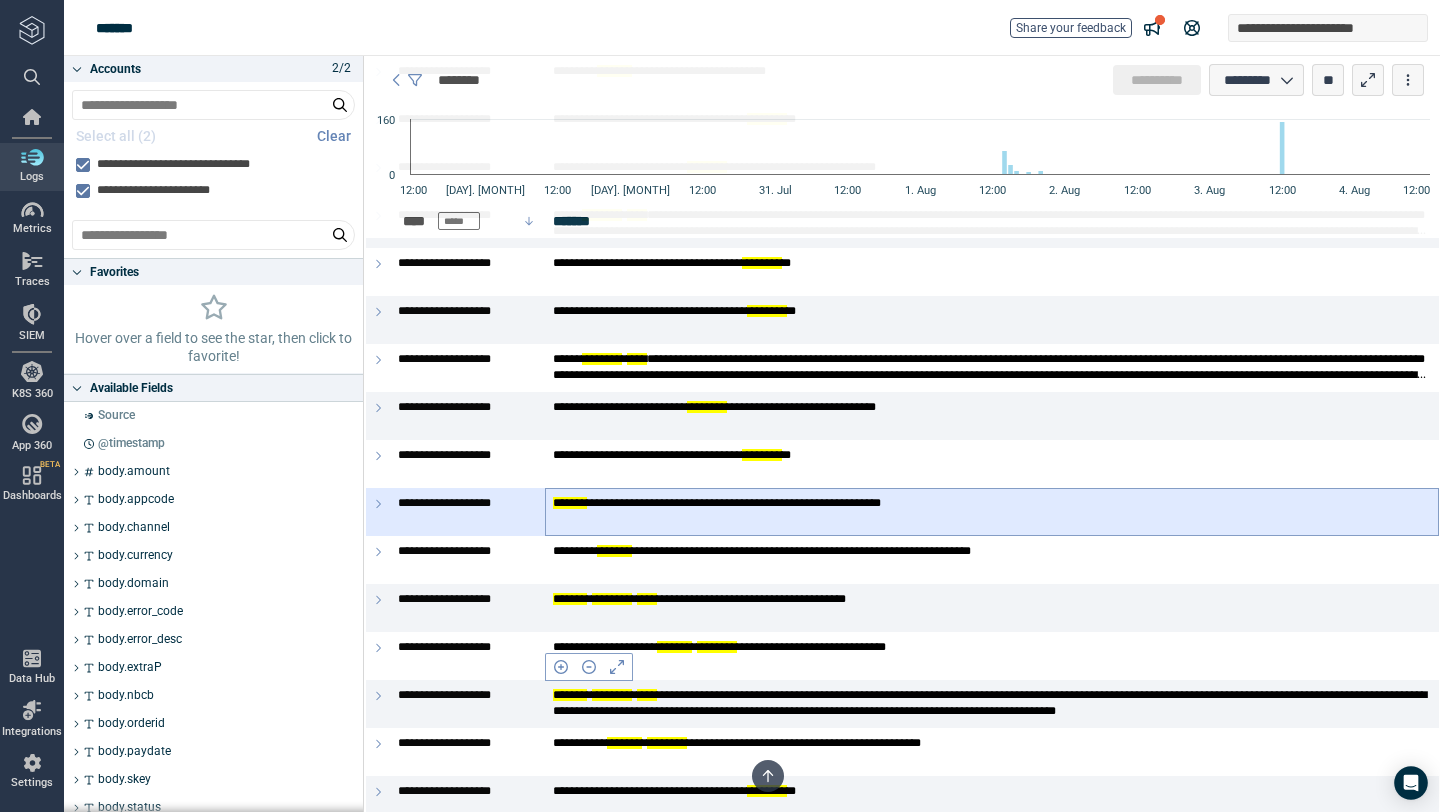 scroll, scrollTop: 9900, scrollLeft: 0, axis: vertical 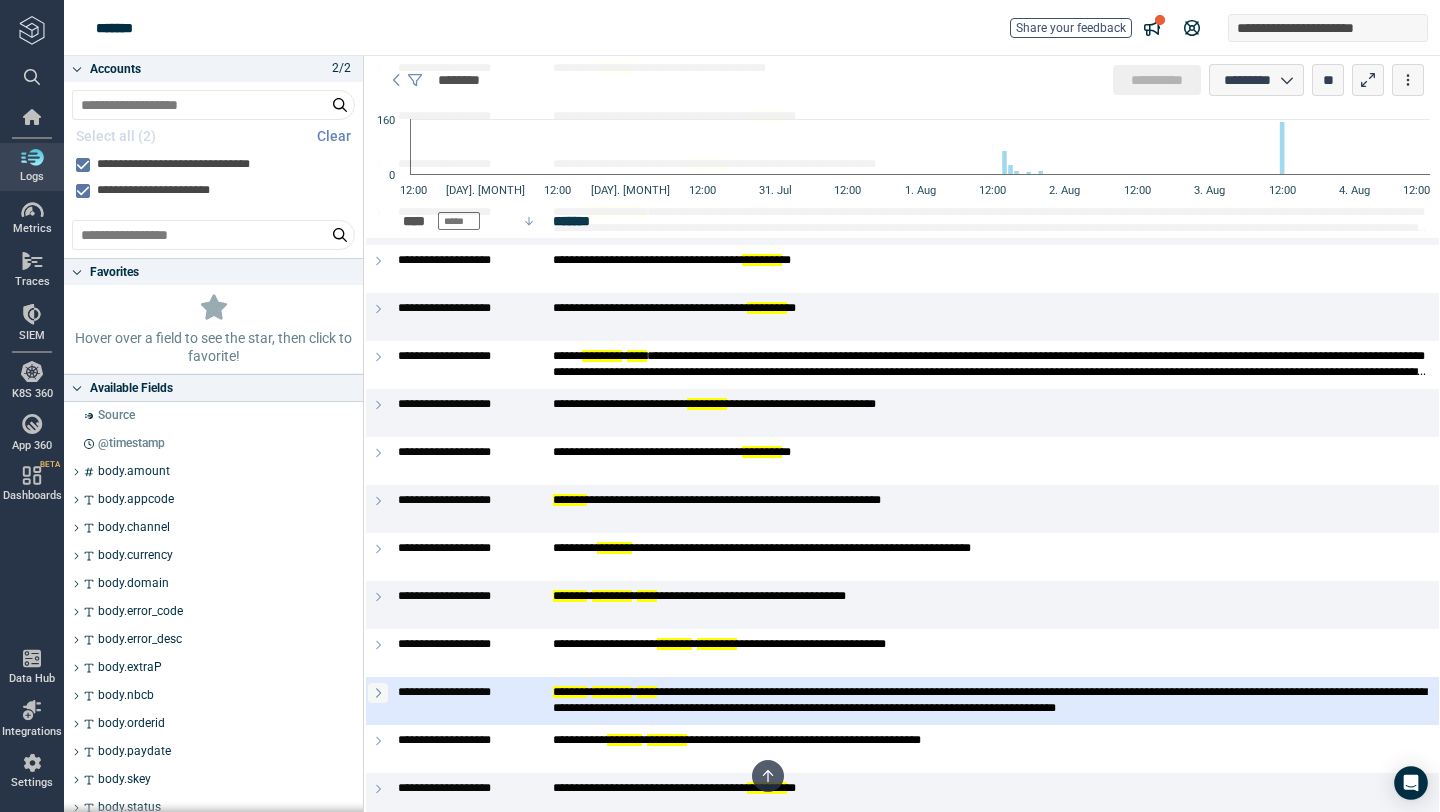 click 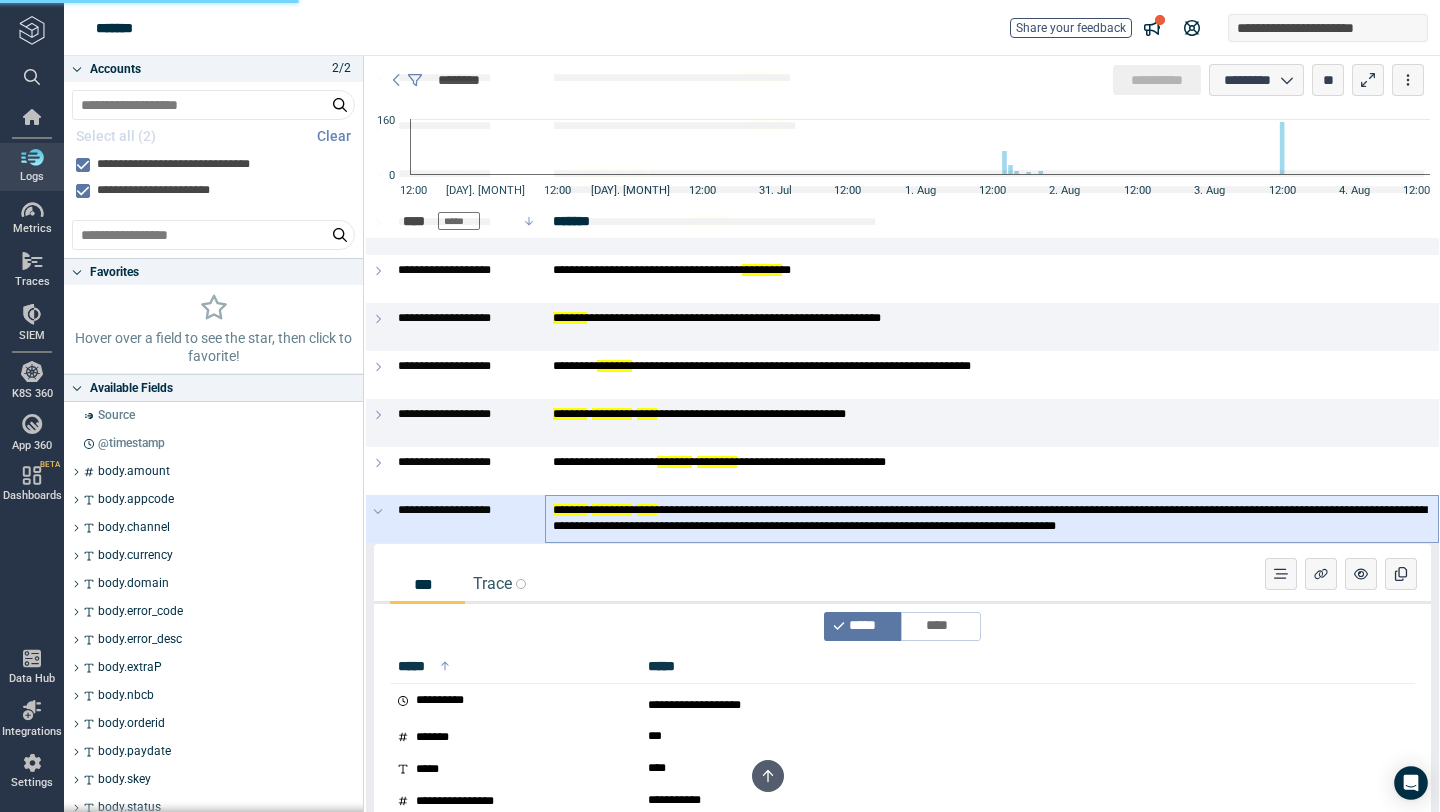 scroll, scrollTop: 10155, scrollLeft: 0, axis: vertical 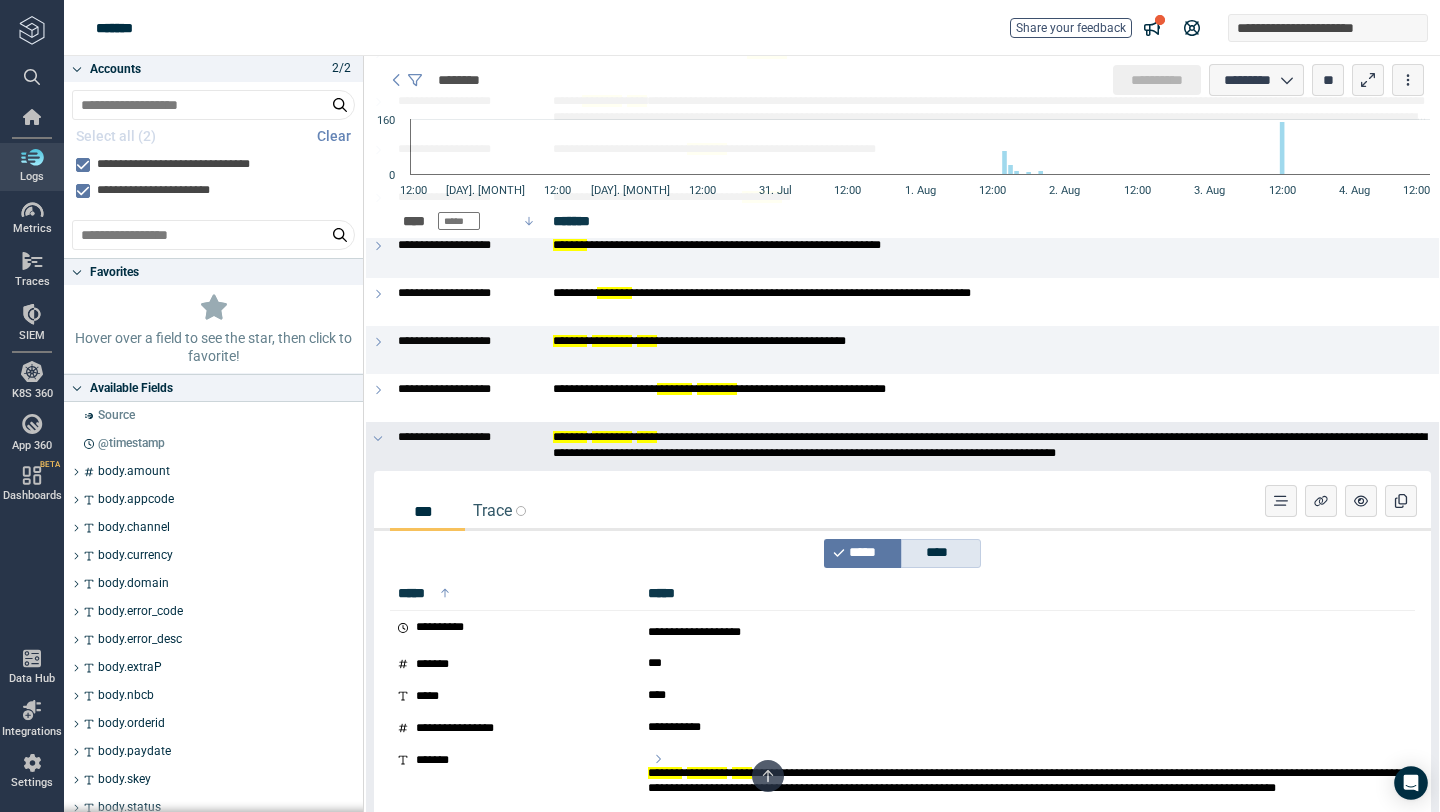 click on "****" at bounding box center [944, 553] 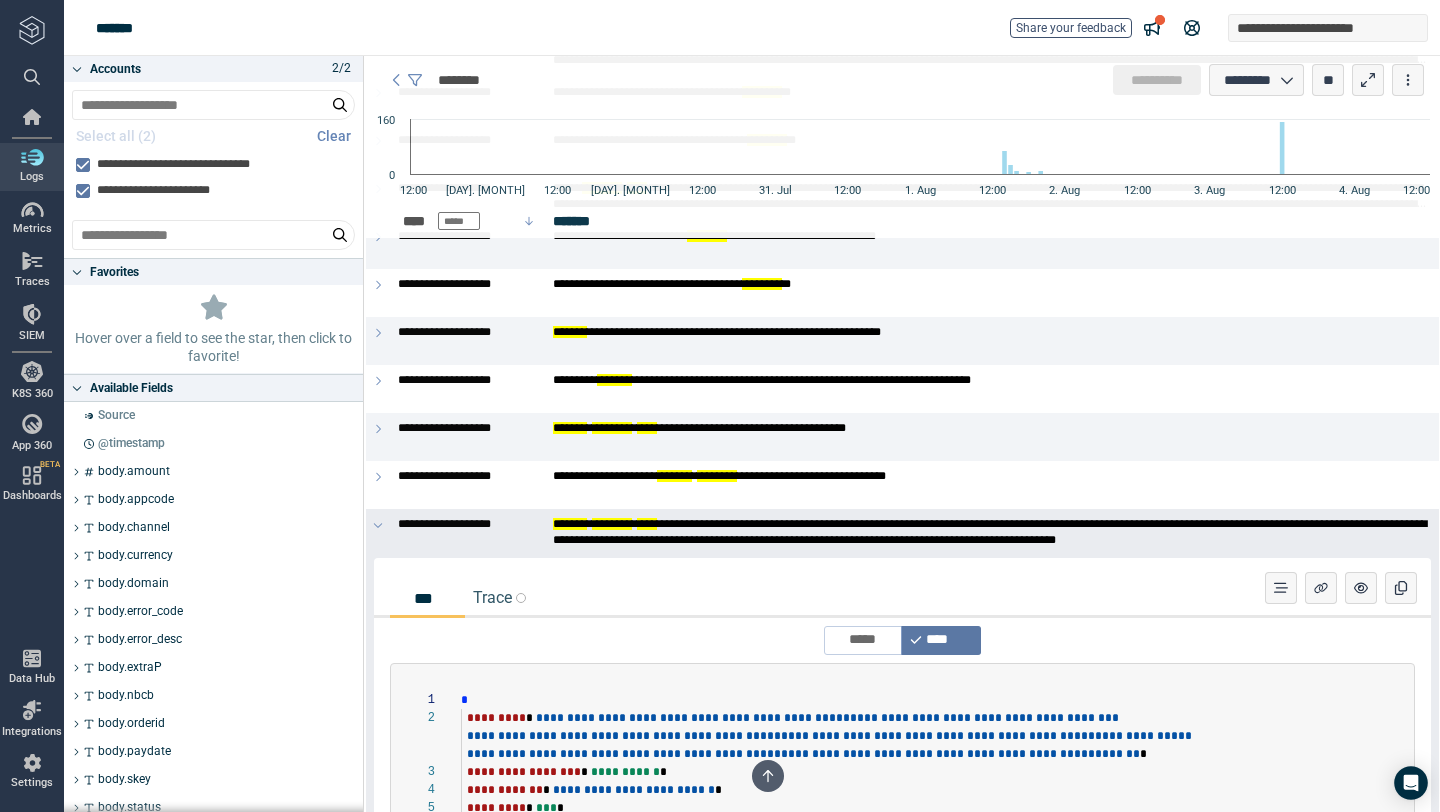 scroll, scrollTop: 10059, scrollLeft: 0, axis: vertical 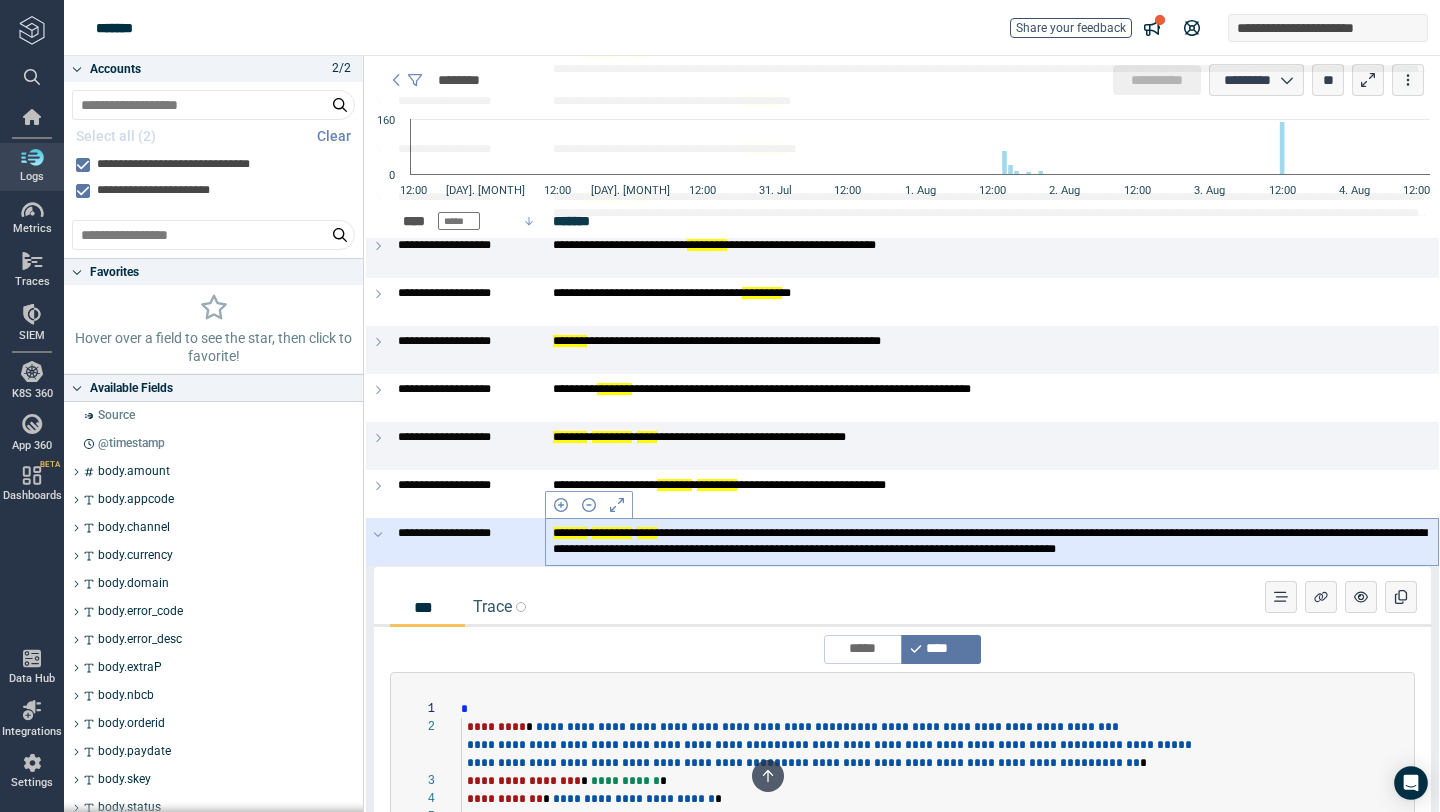 click on "**********" at bounding box center [992, 541] 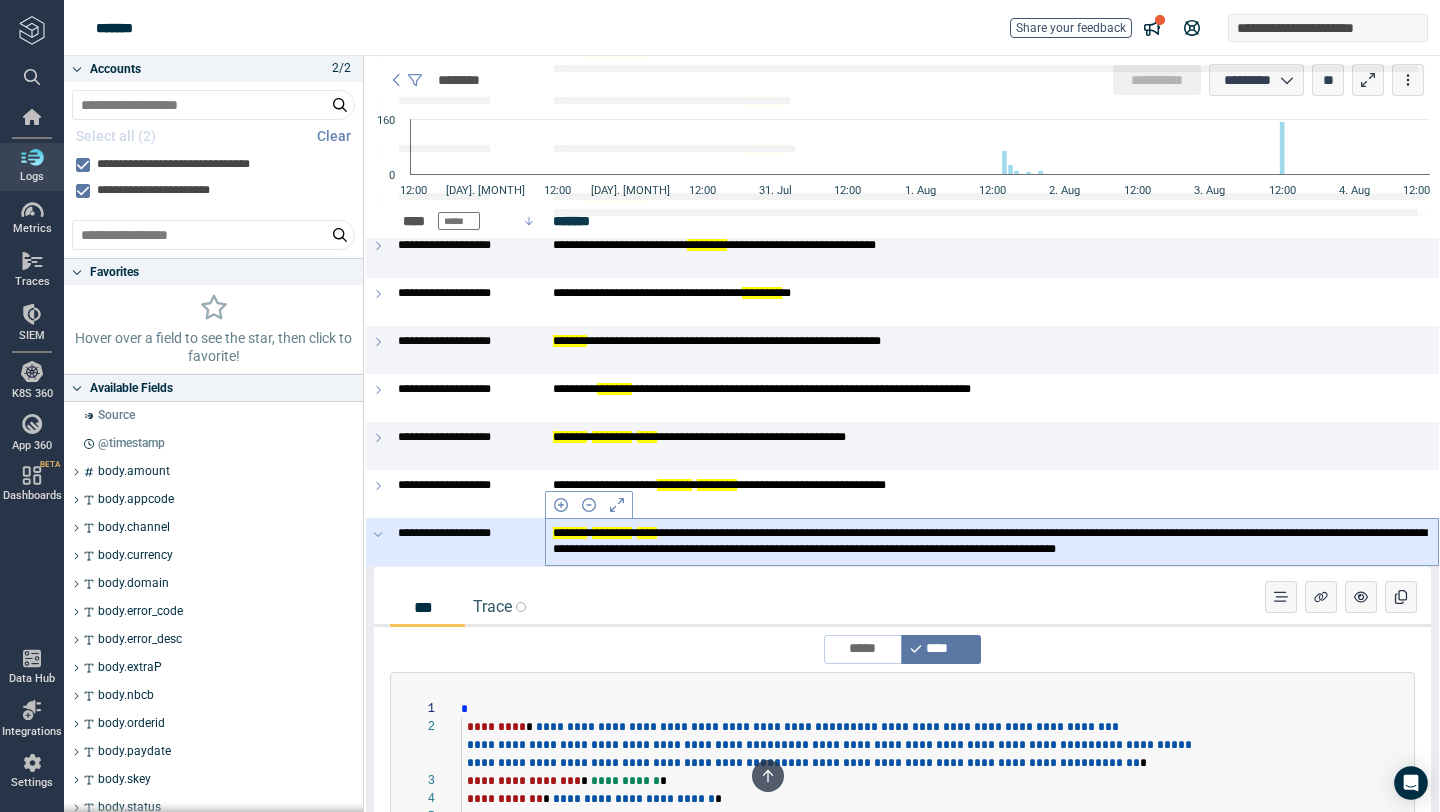click on "**********" at bounding box center (992, 541) 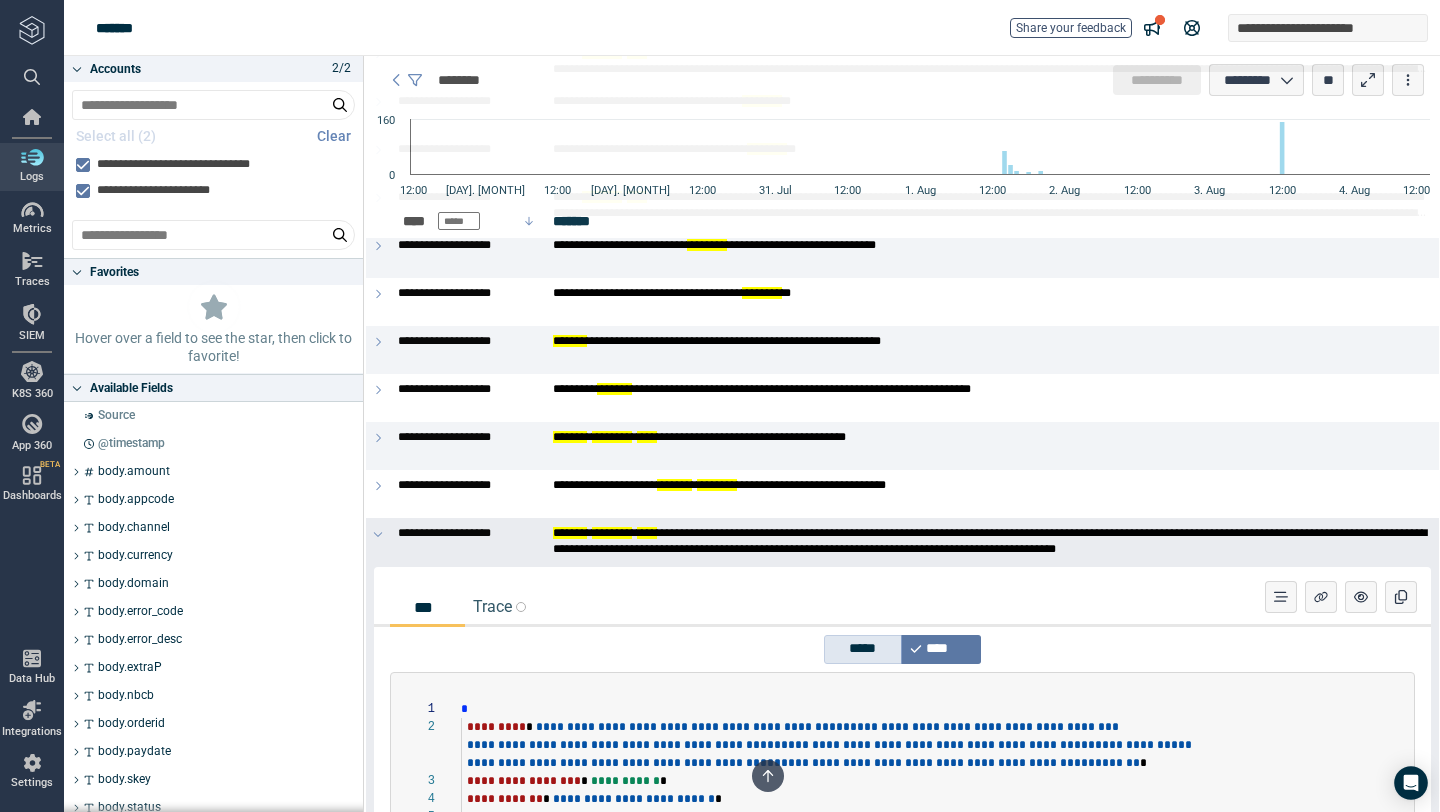 click on "*****" at bounding box center (863, 649) 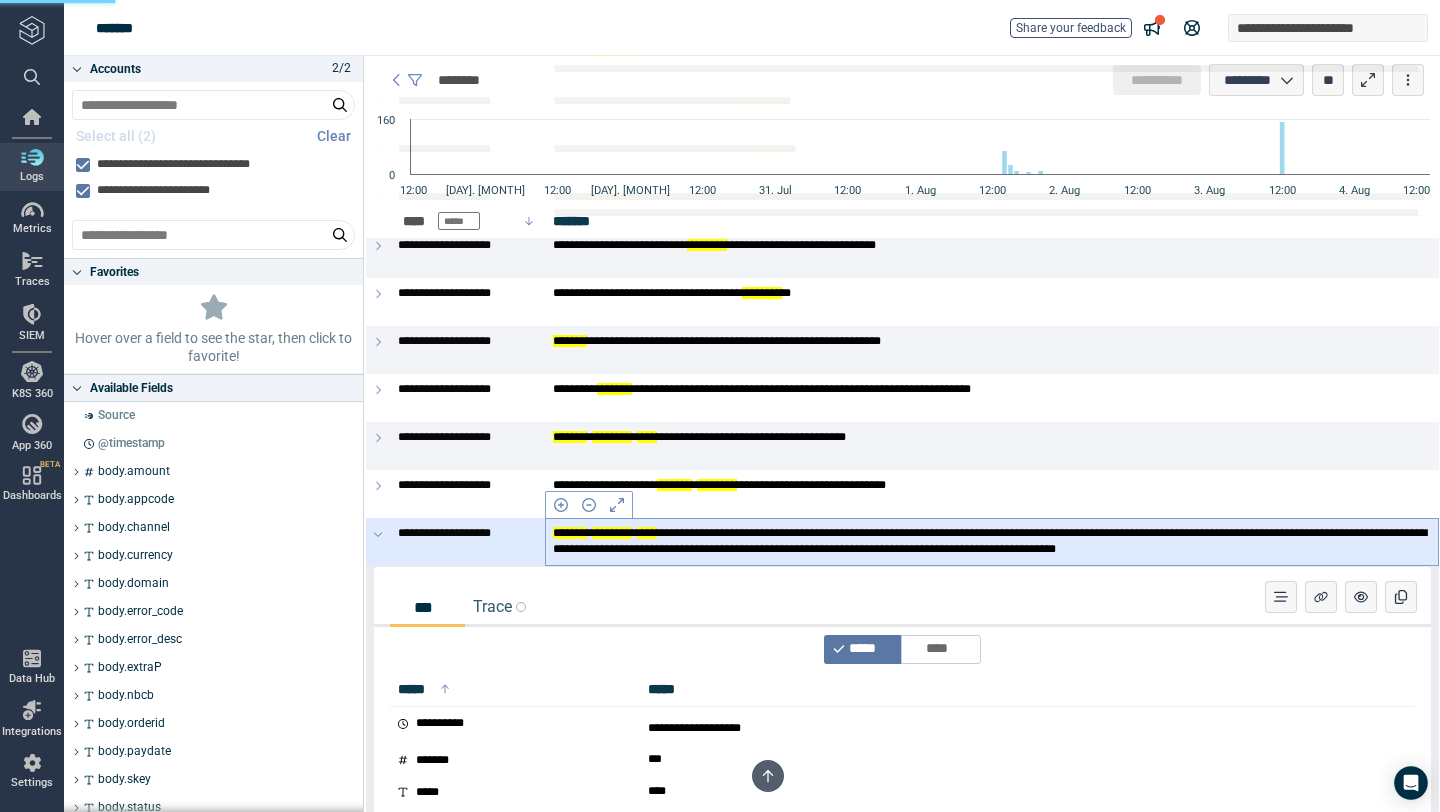 click on "**********" at bounding box center (992, 542) 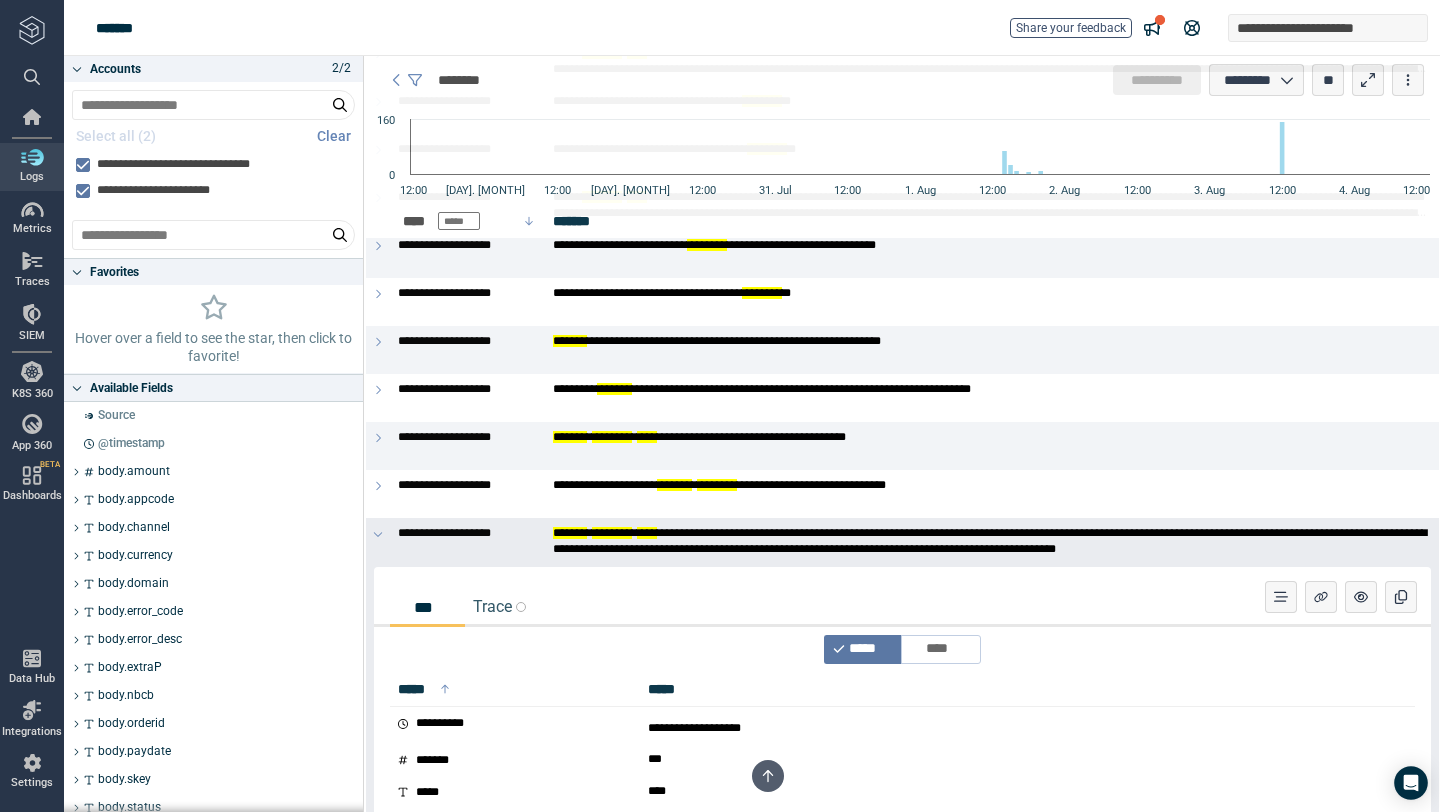 click on "**********" at bounding box center (903, -3439) 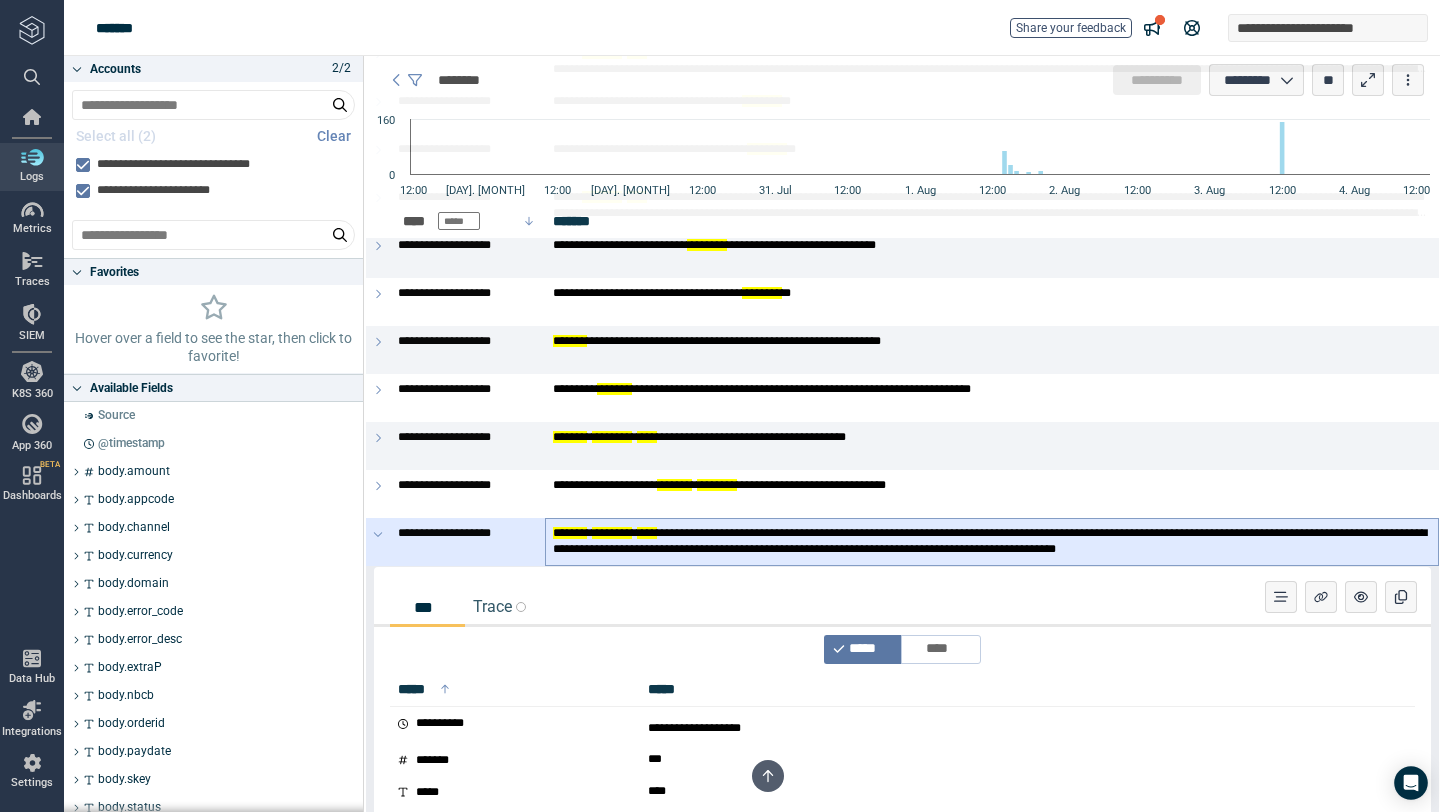 click on "**********" at bounding box center (992, 541) 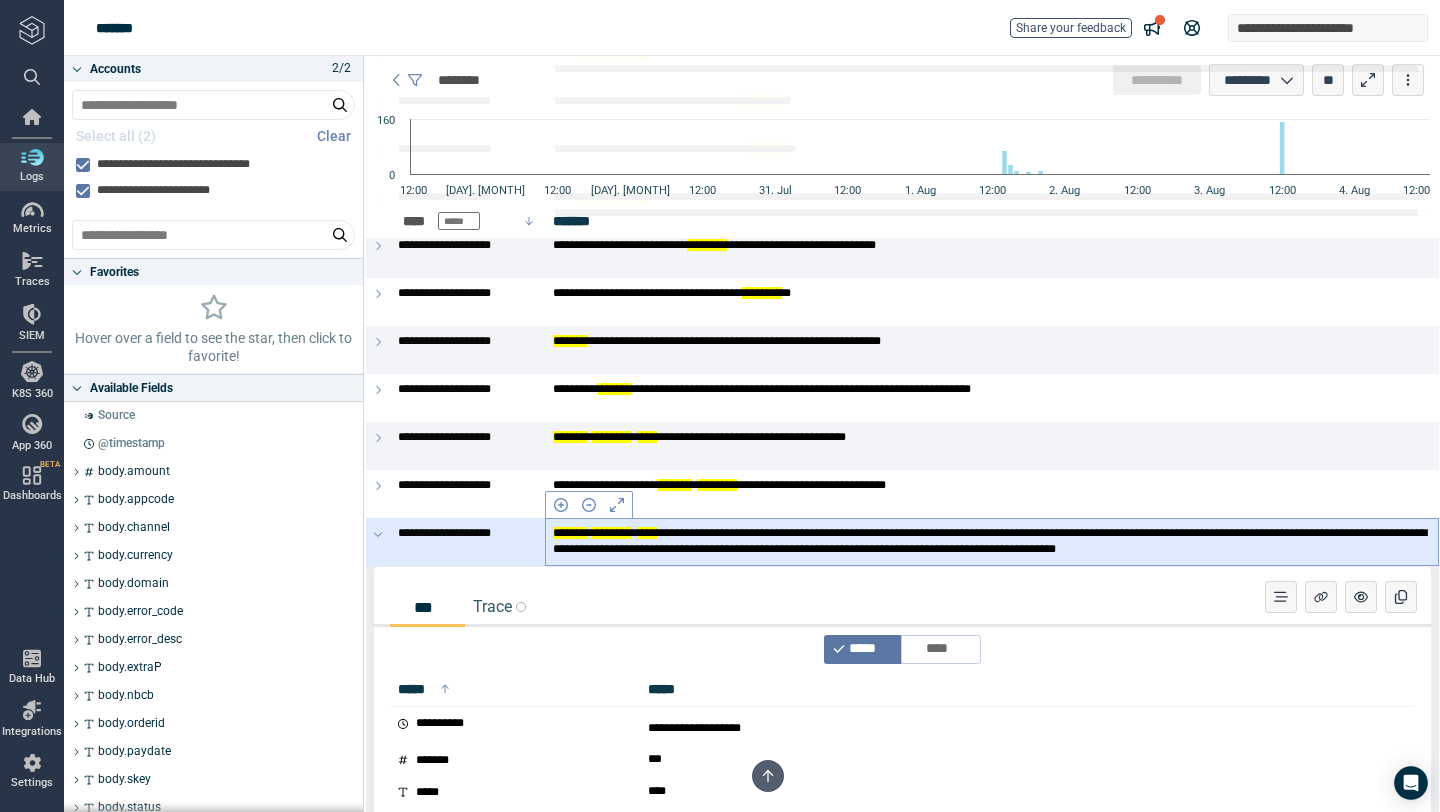 click on "**********" at bounding box center [992, 542] 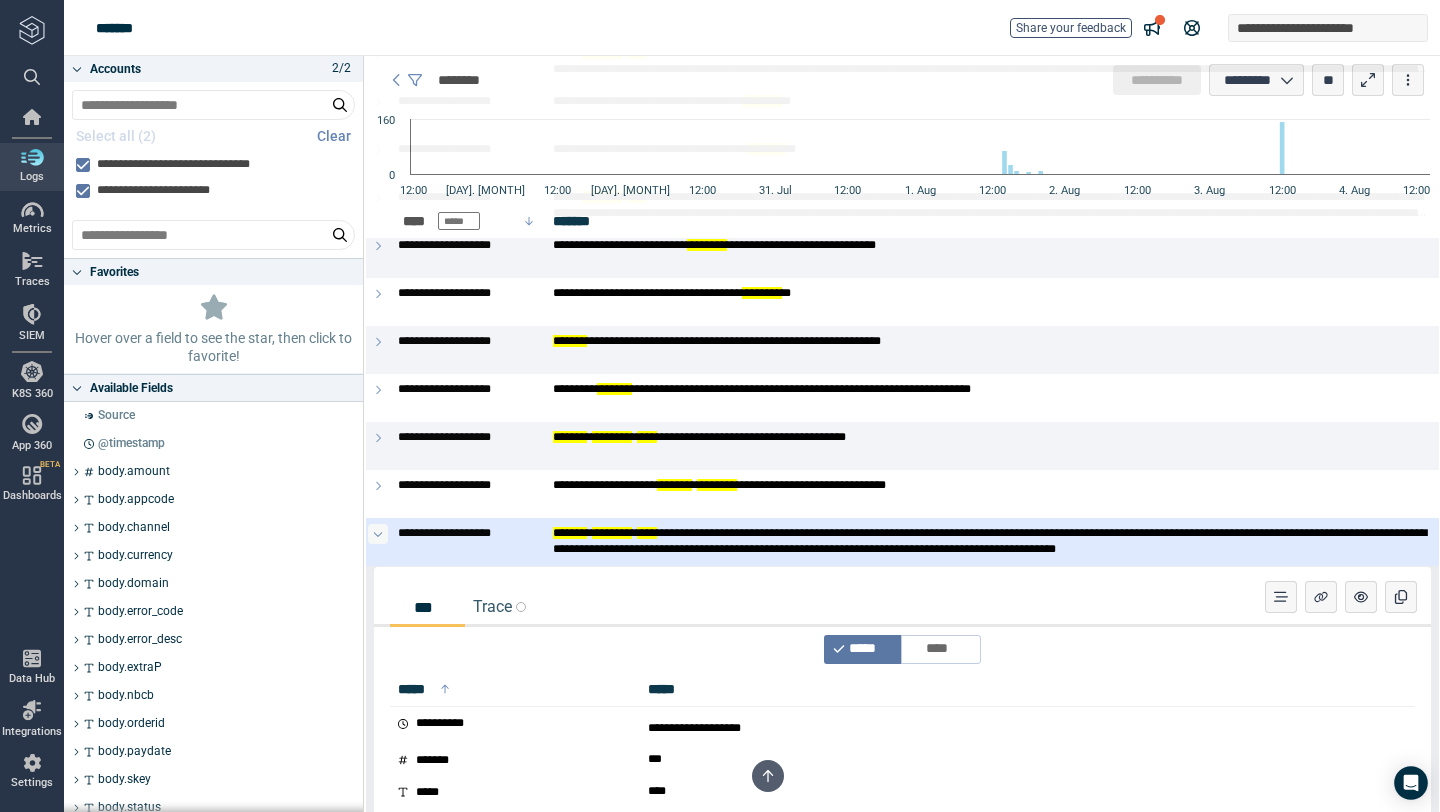 click at bounding box center (378, 534) 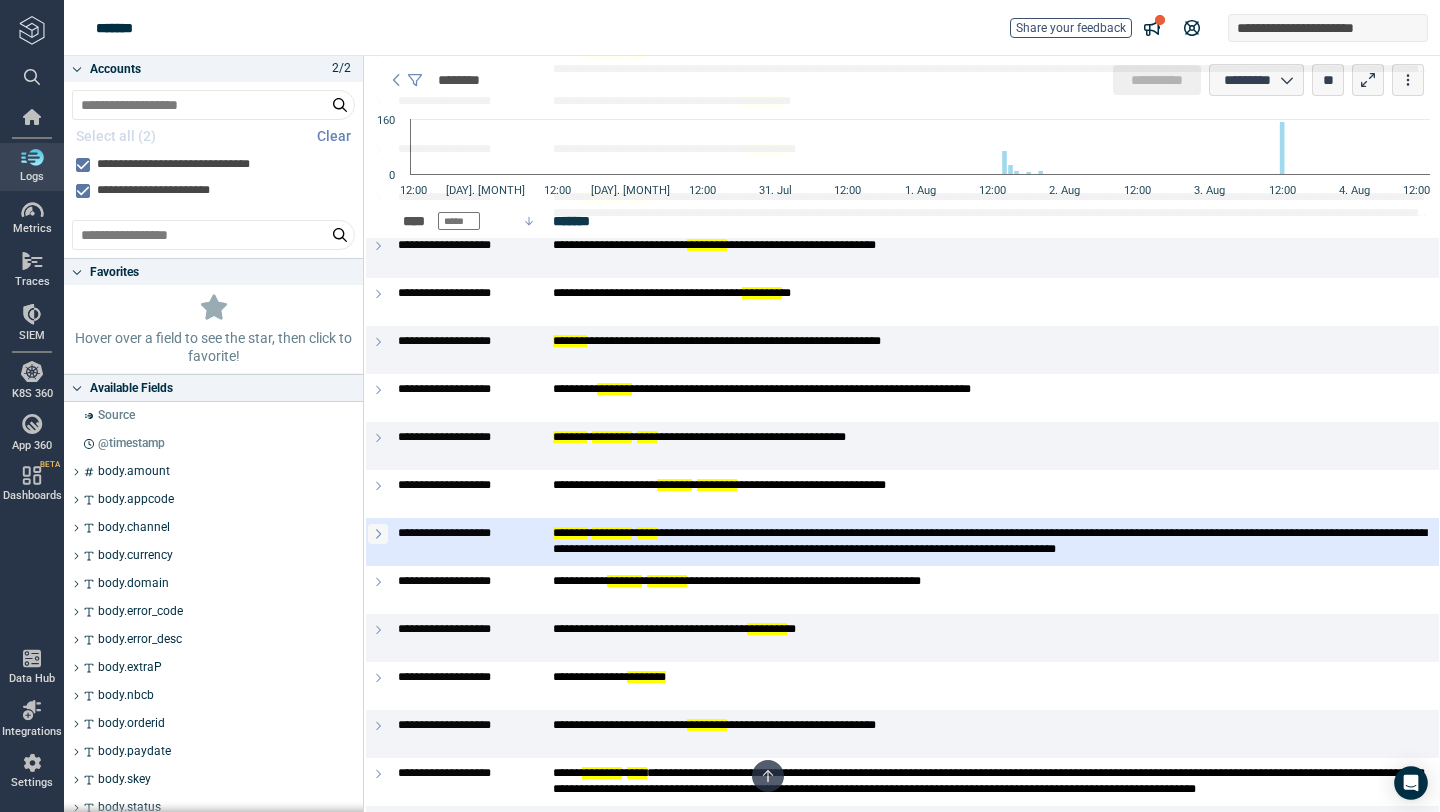 click 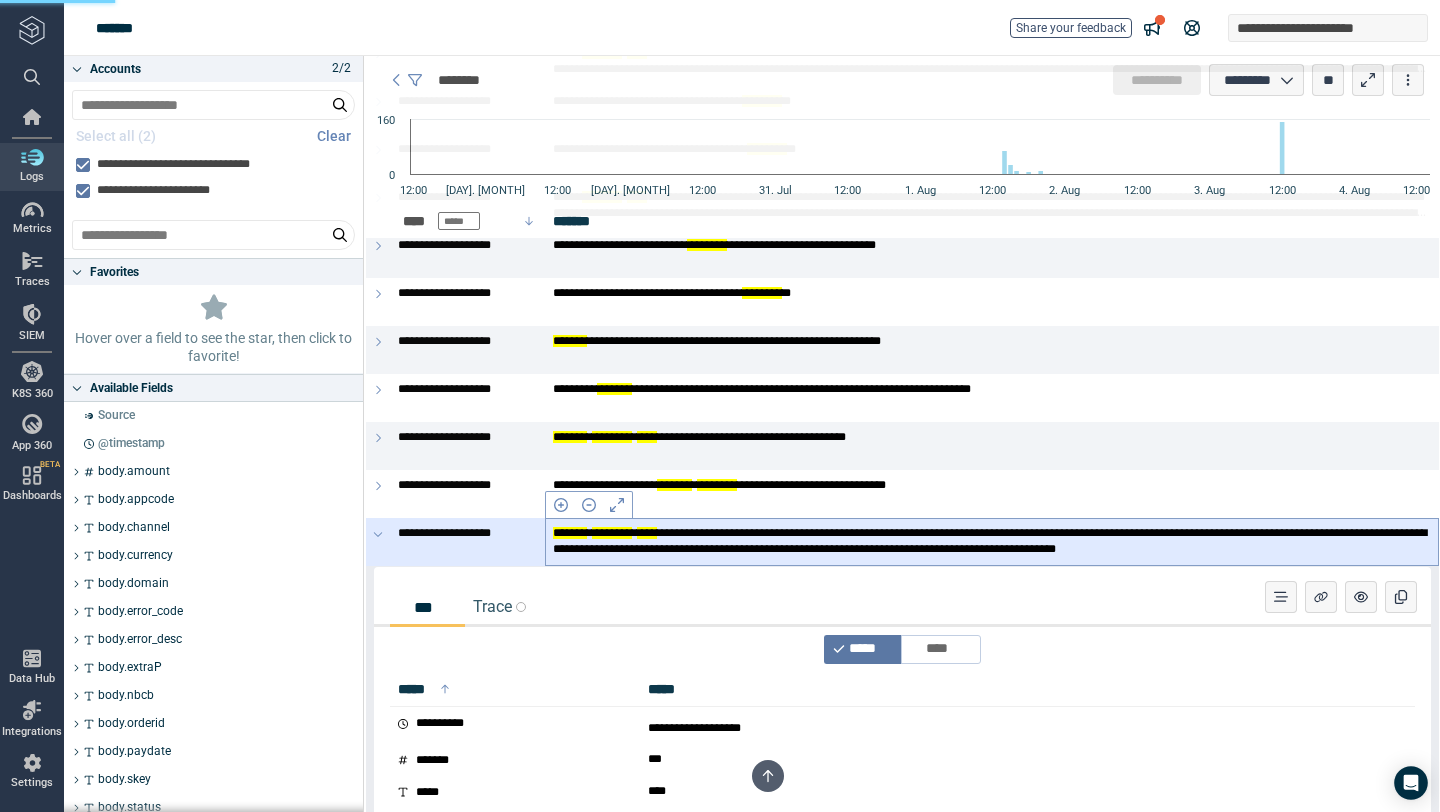 click on "**********" at bounding box center (992, 541) 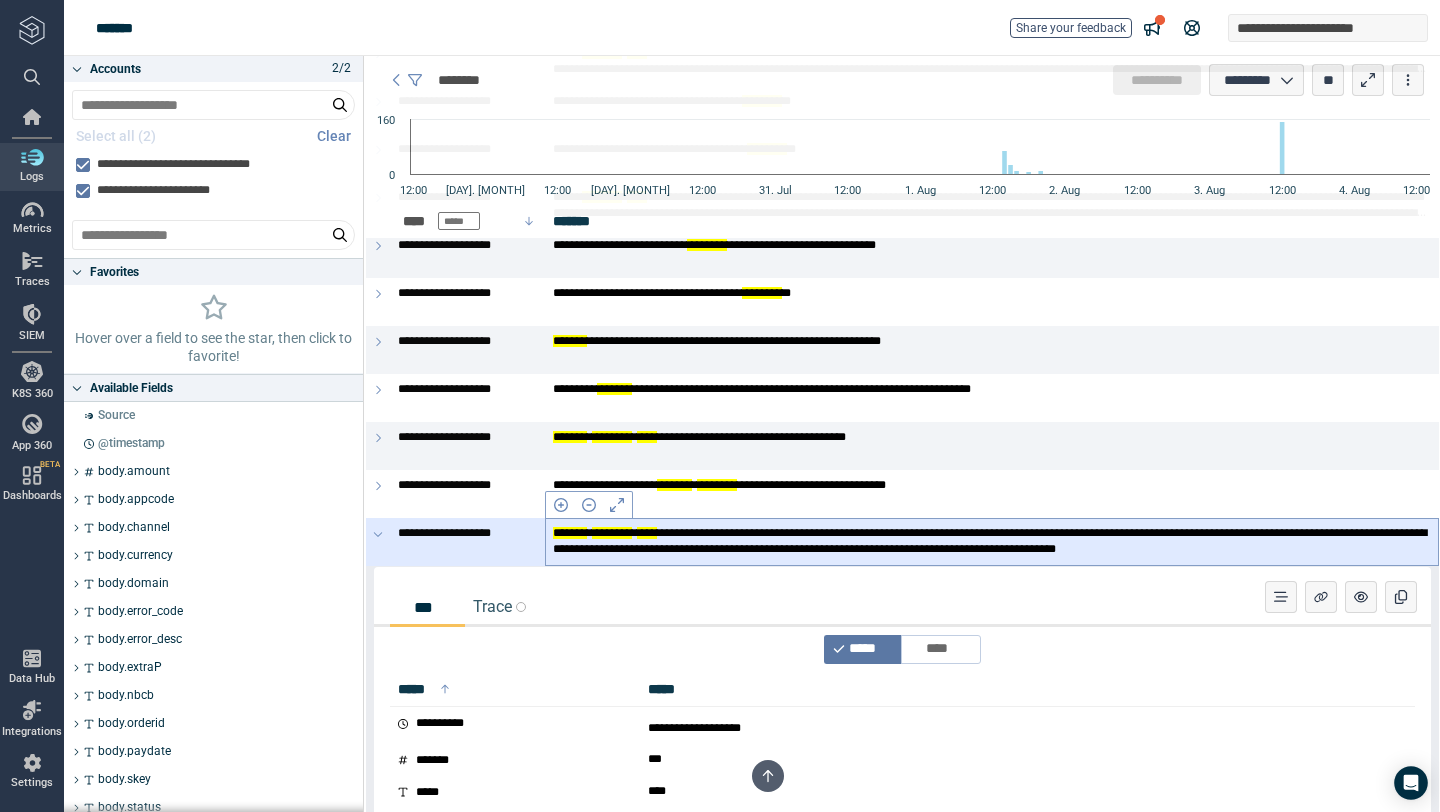 click on "**********" at bounding box center (992, 541) 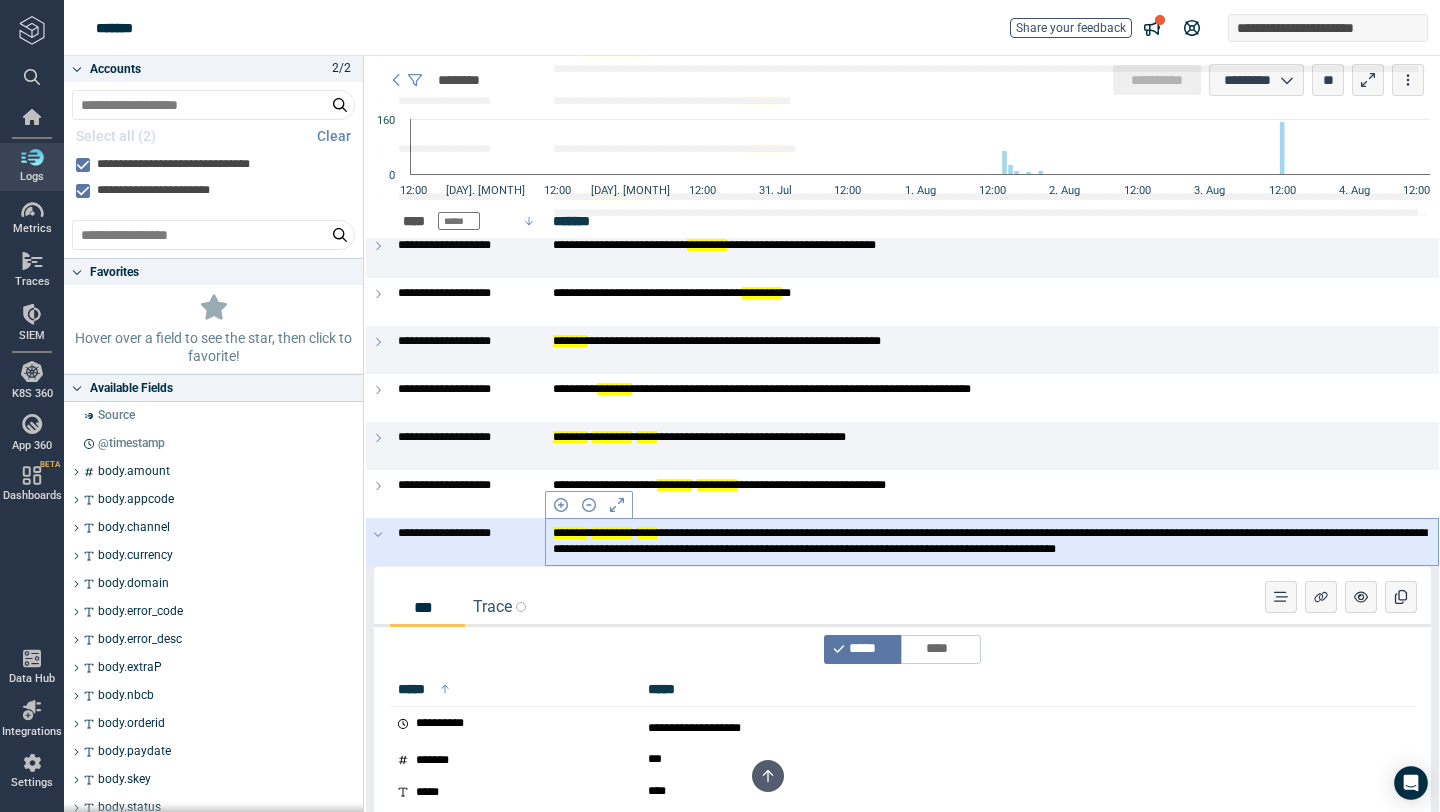 click on "**********" at bounding box center (992, 541) 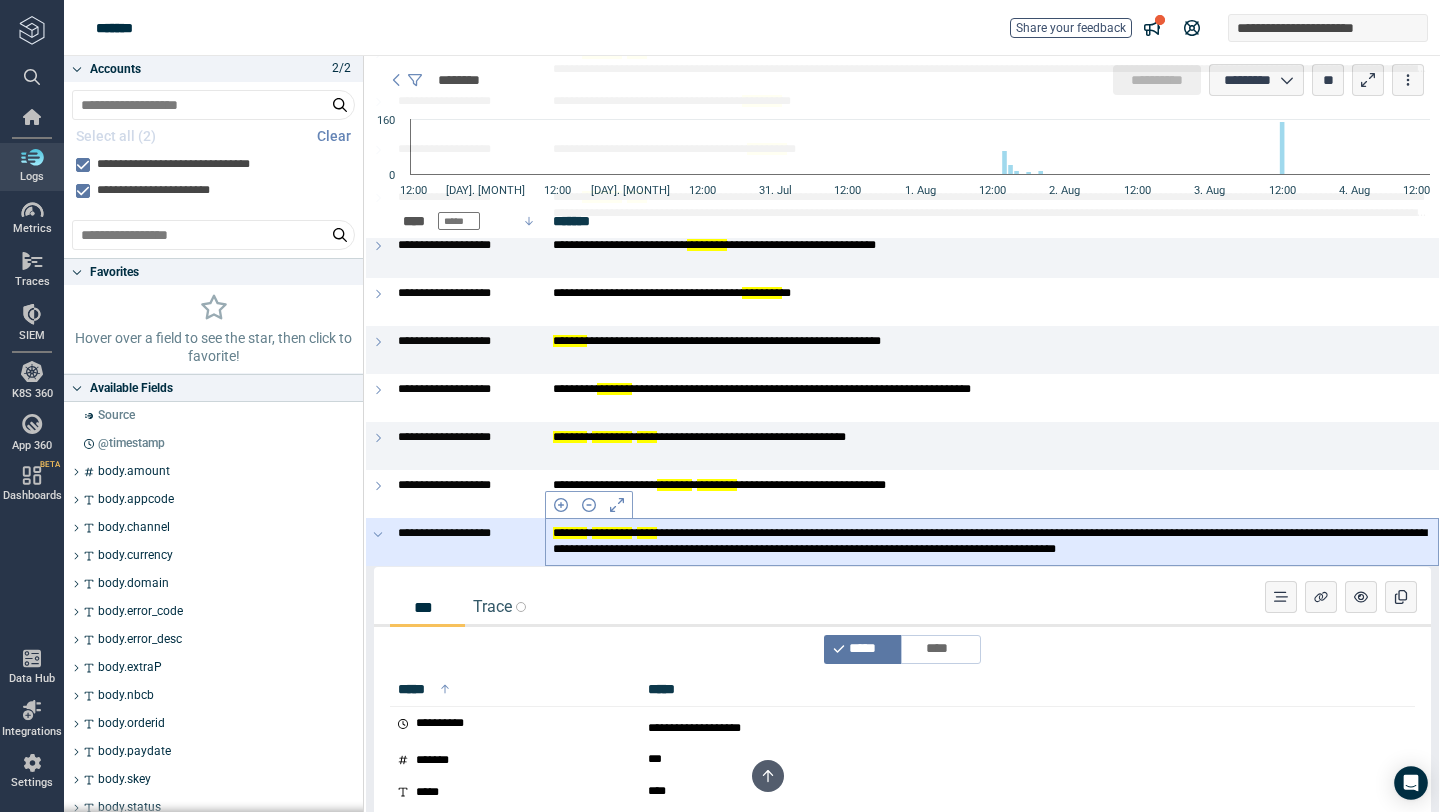click on "**********" at bounding box center [992, 541] 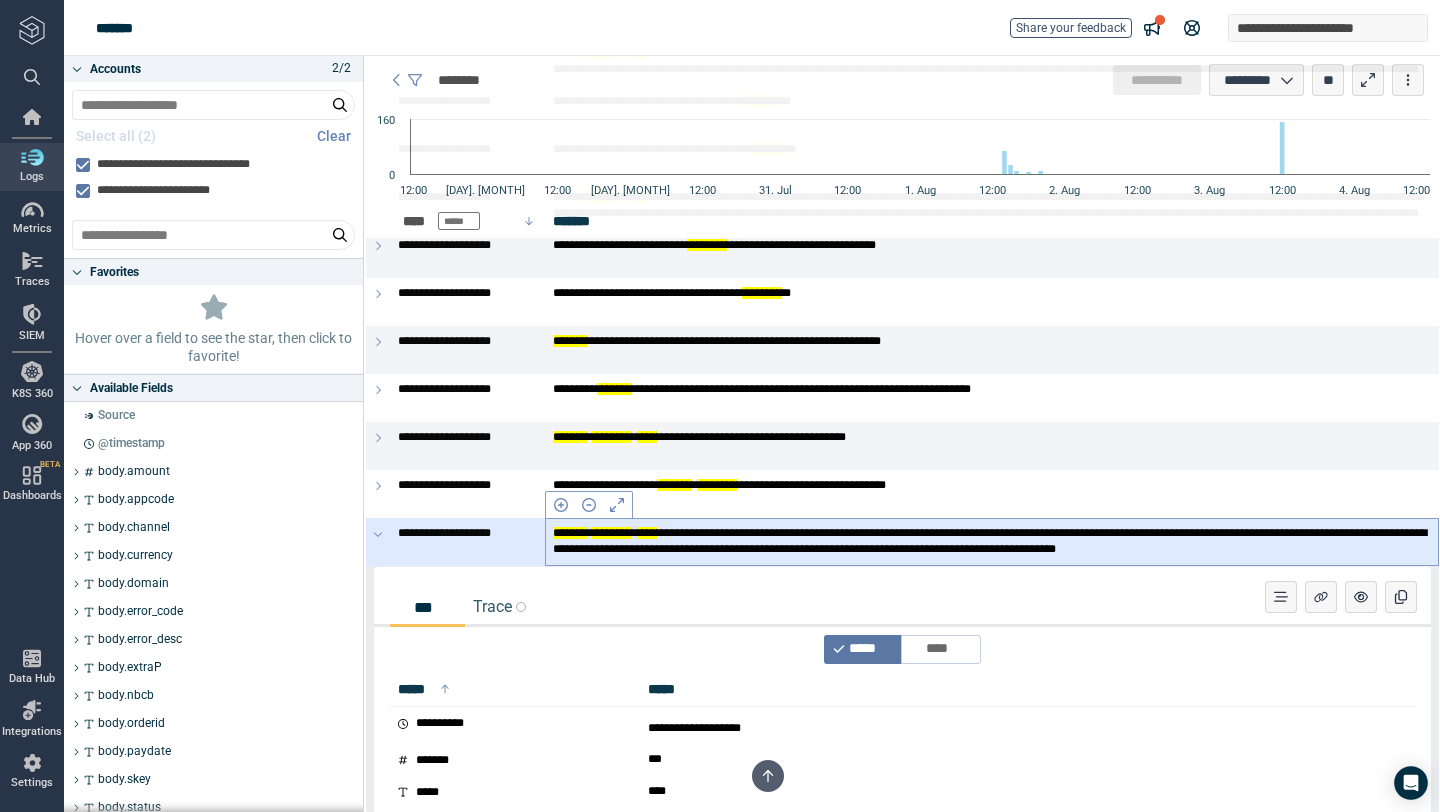 click on "**********" at bounding box center (992, 541) 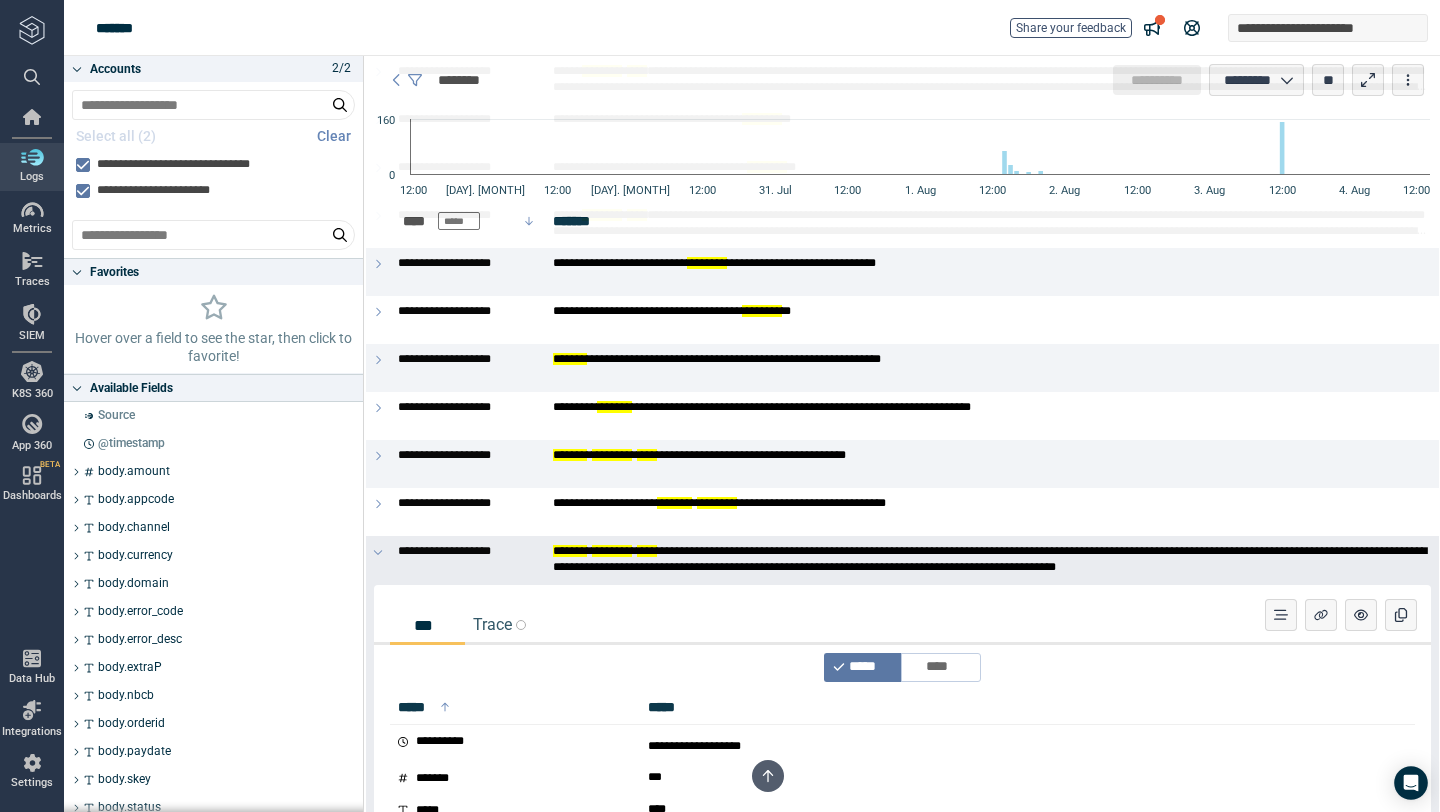 scroll, scrollTop: 10039, scrollLeft: 0, axis: vertical 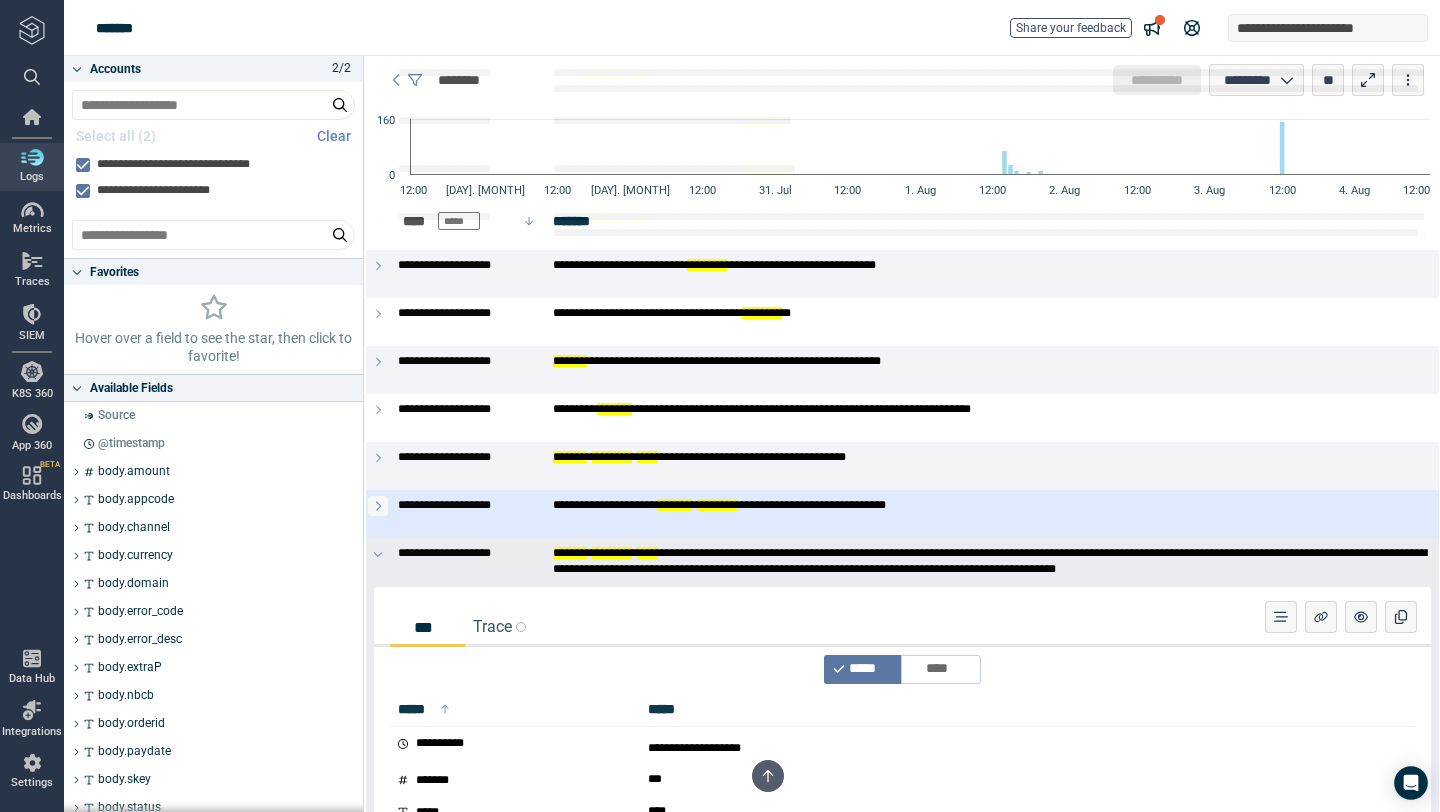 click 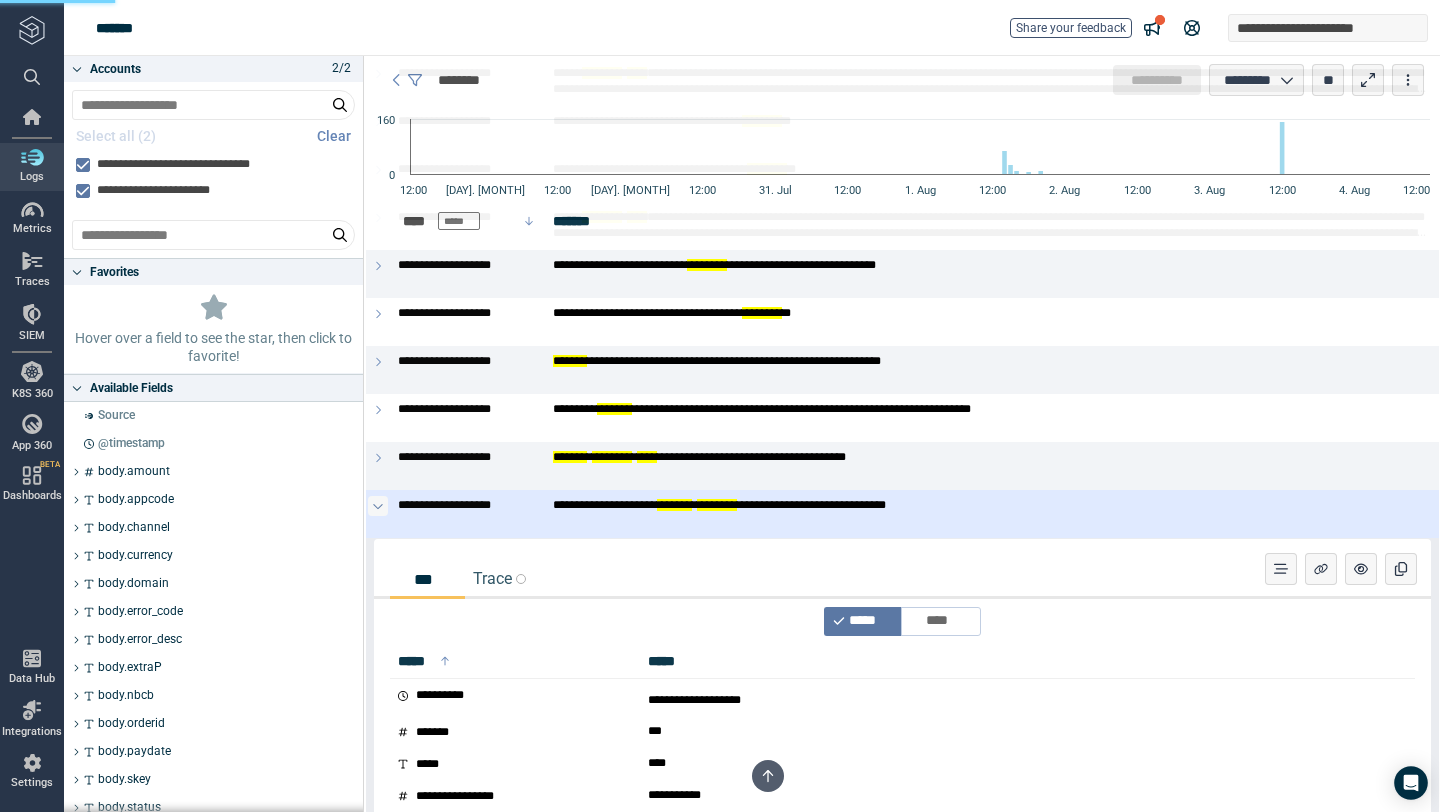 click 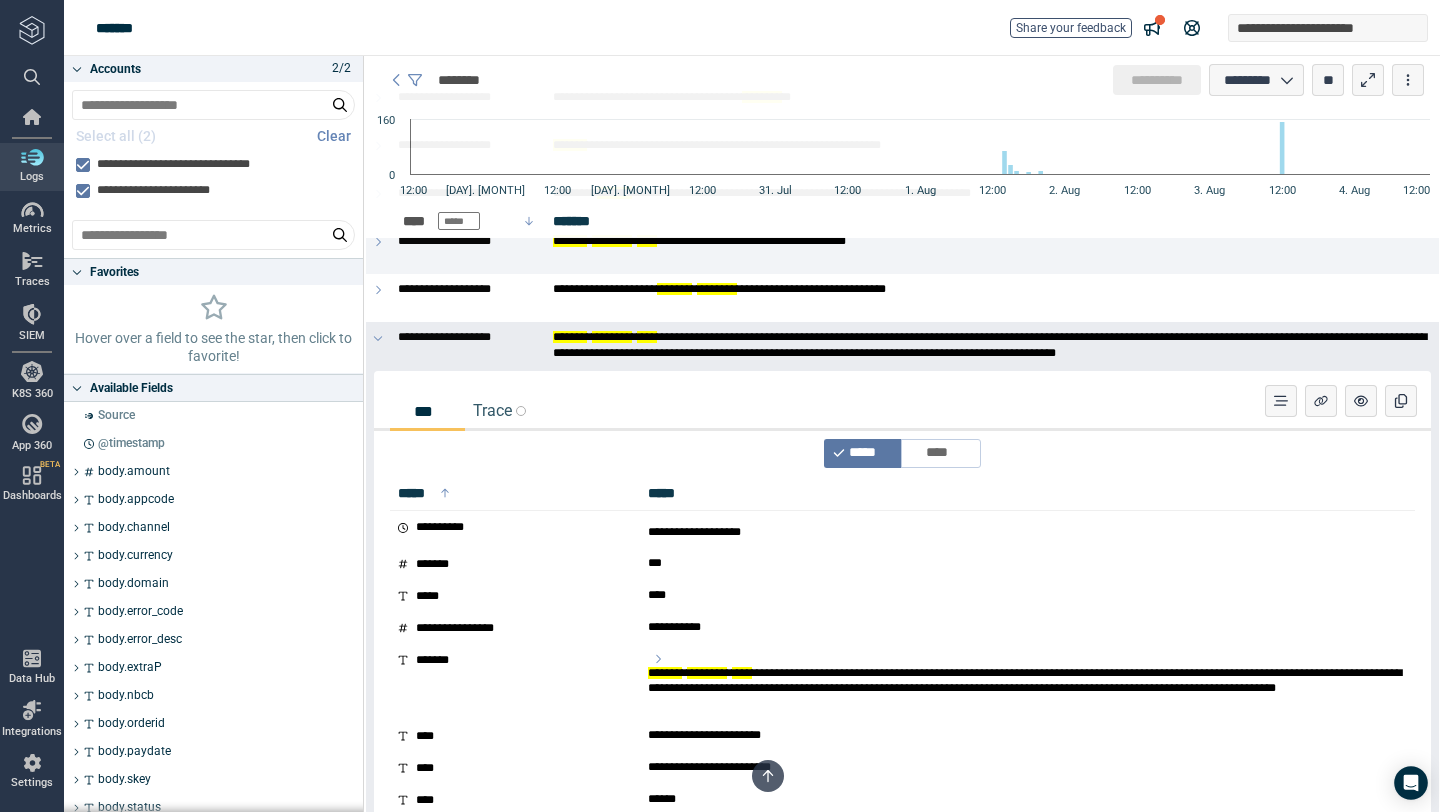 scroll, scrollTop: 10256, scrollLeft: 0, axis: vertical 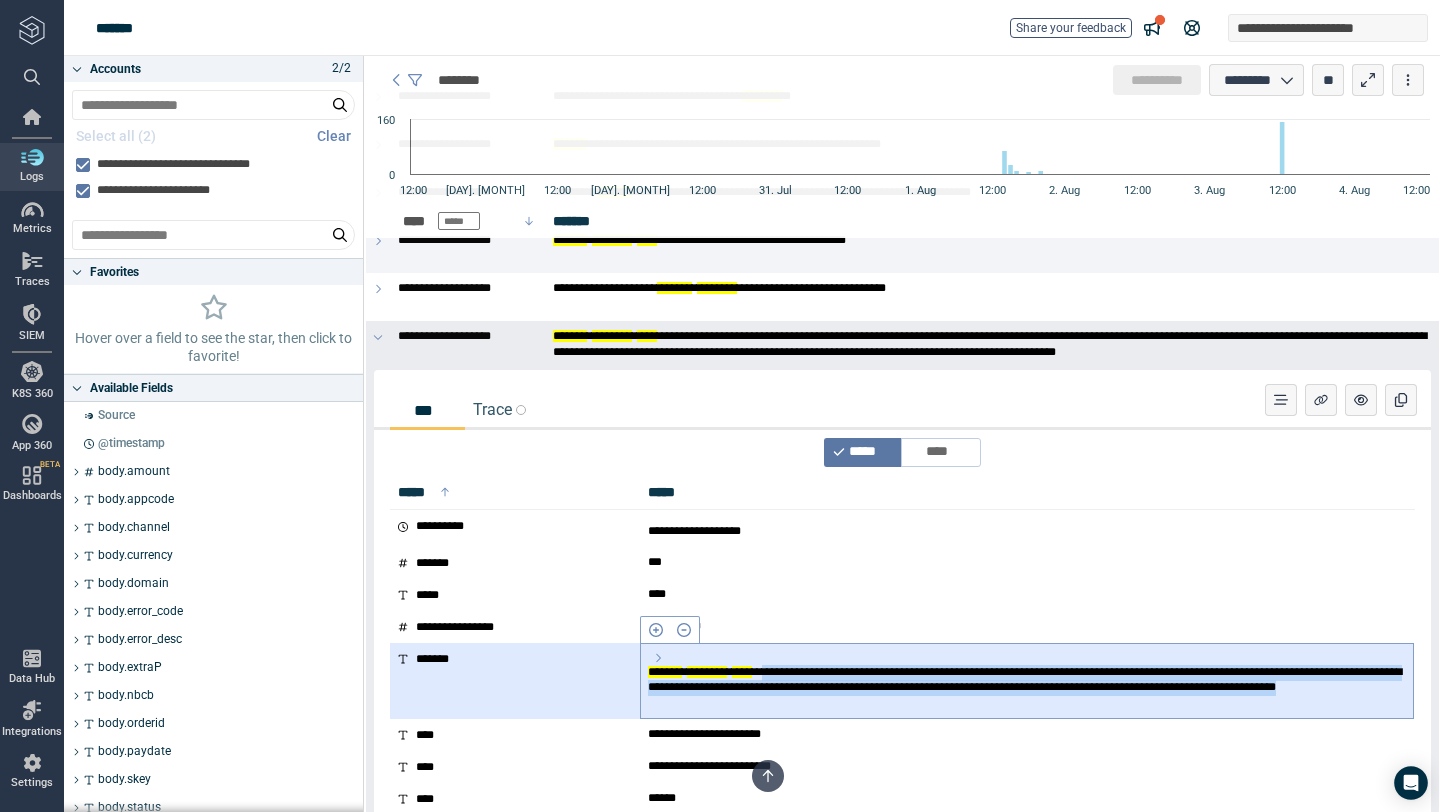 drag, startPoint x: 1145, startPoint y: 703, endPoint x: 815, endPoint y: 678, distance: 330.94562 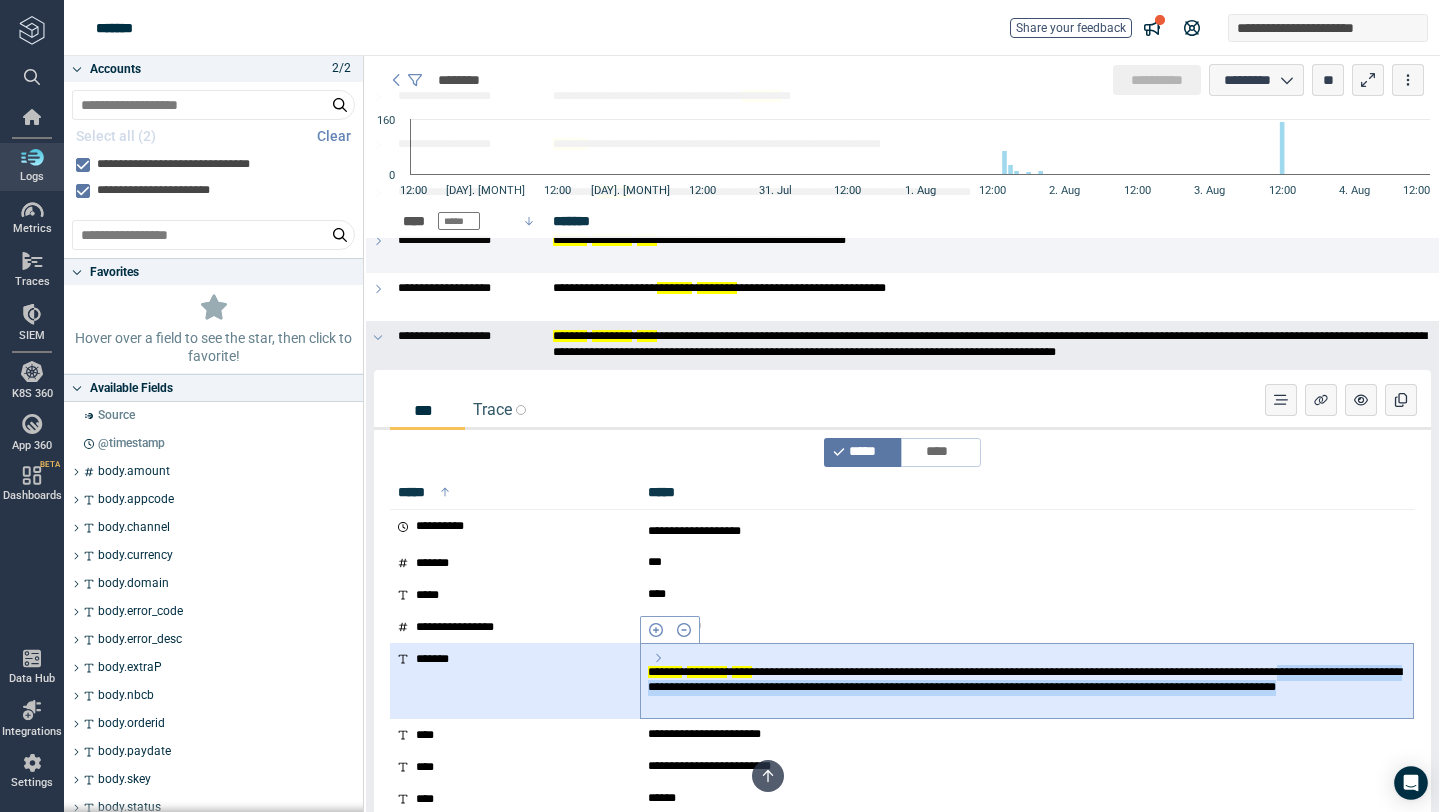 copy on "**********" 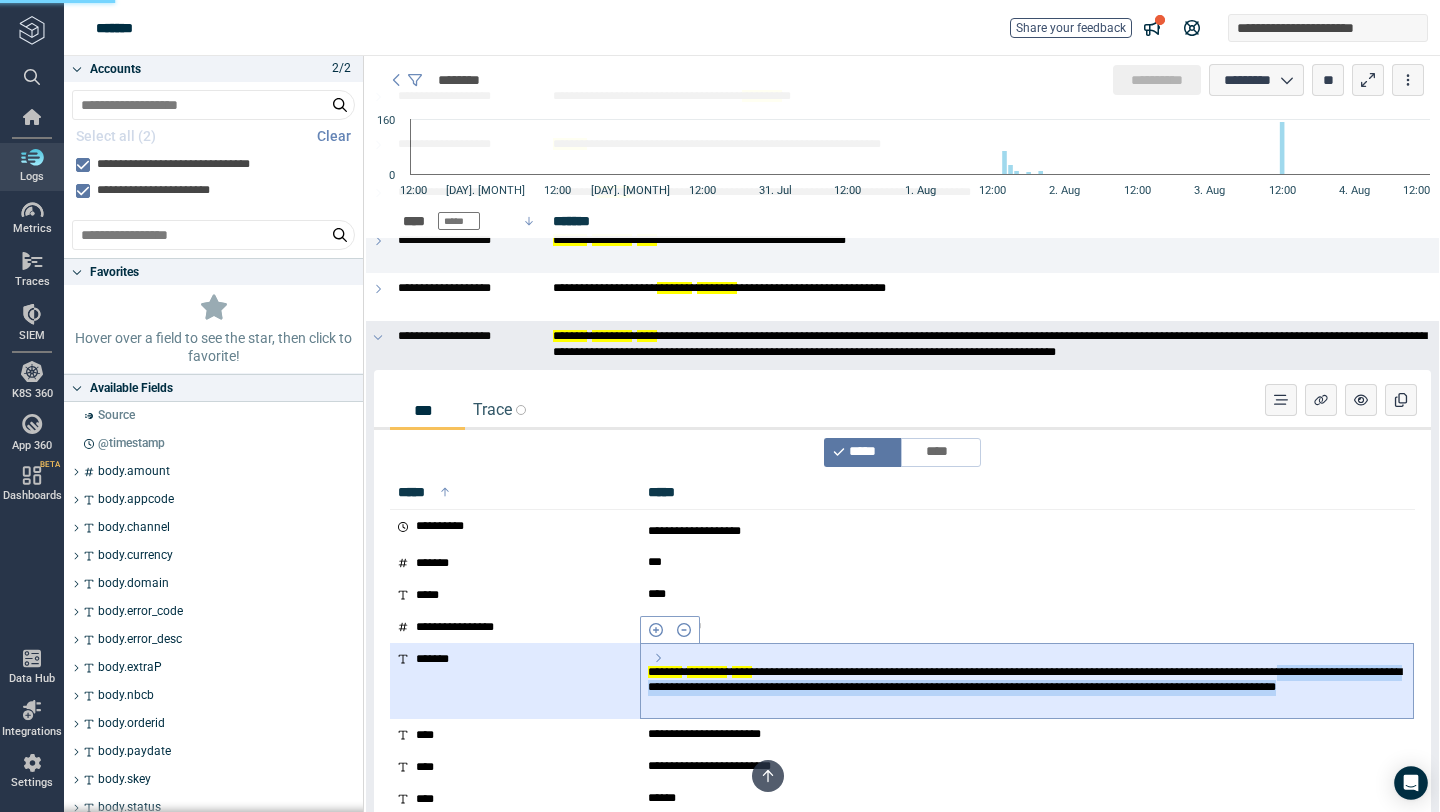 click on "**********" at bounding box center (1027, 688) 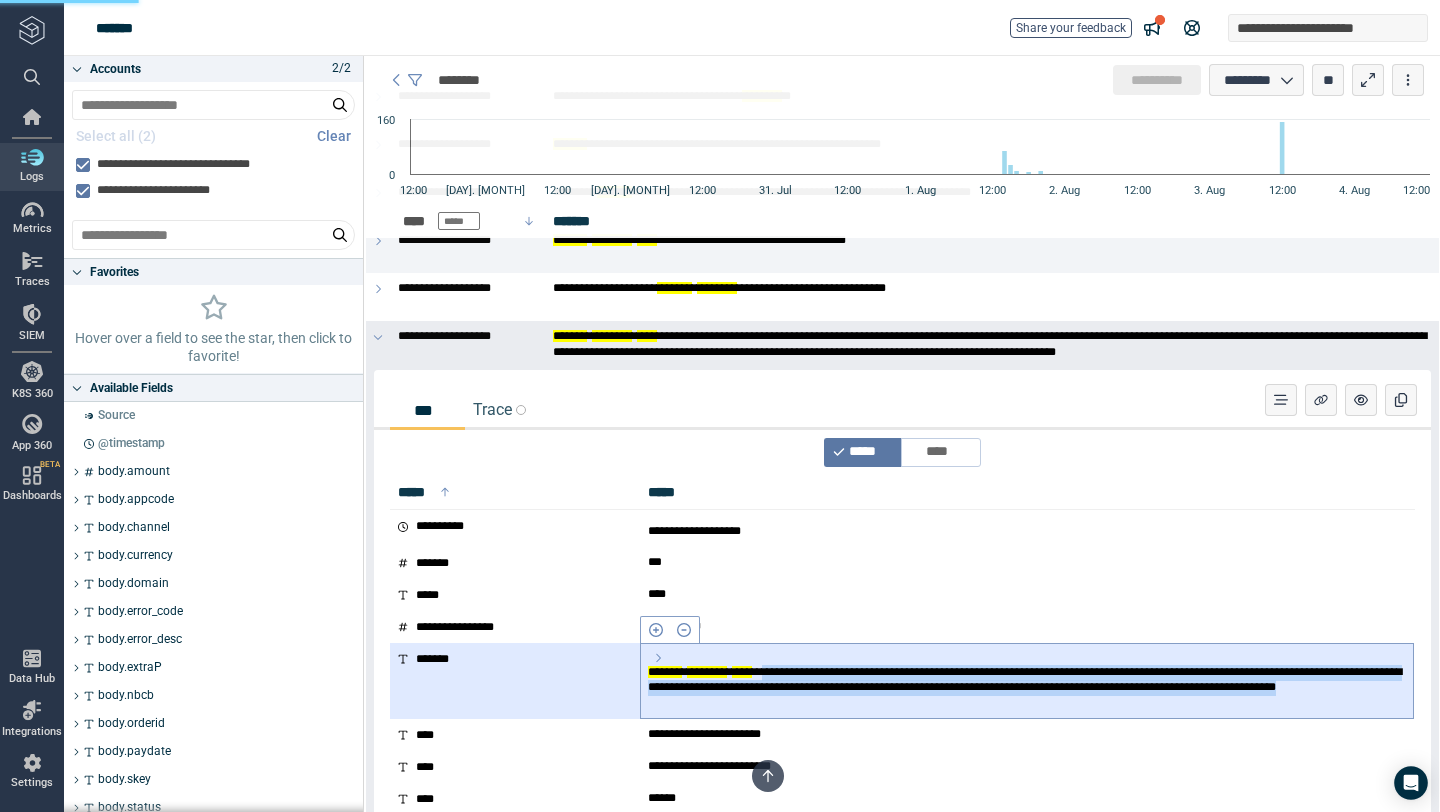 drag, startPoint x: 1149, startPoint y: 701, endPoint x: 814, endPoint y: 672, distance: 336.25287 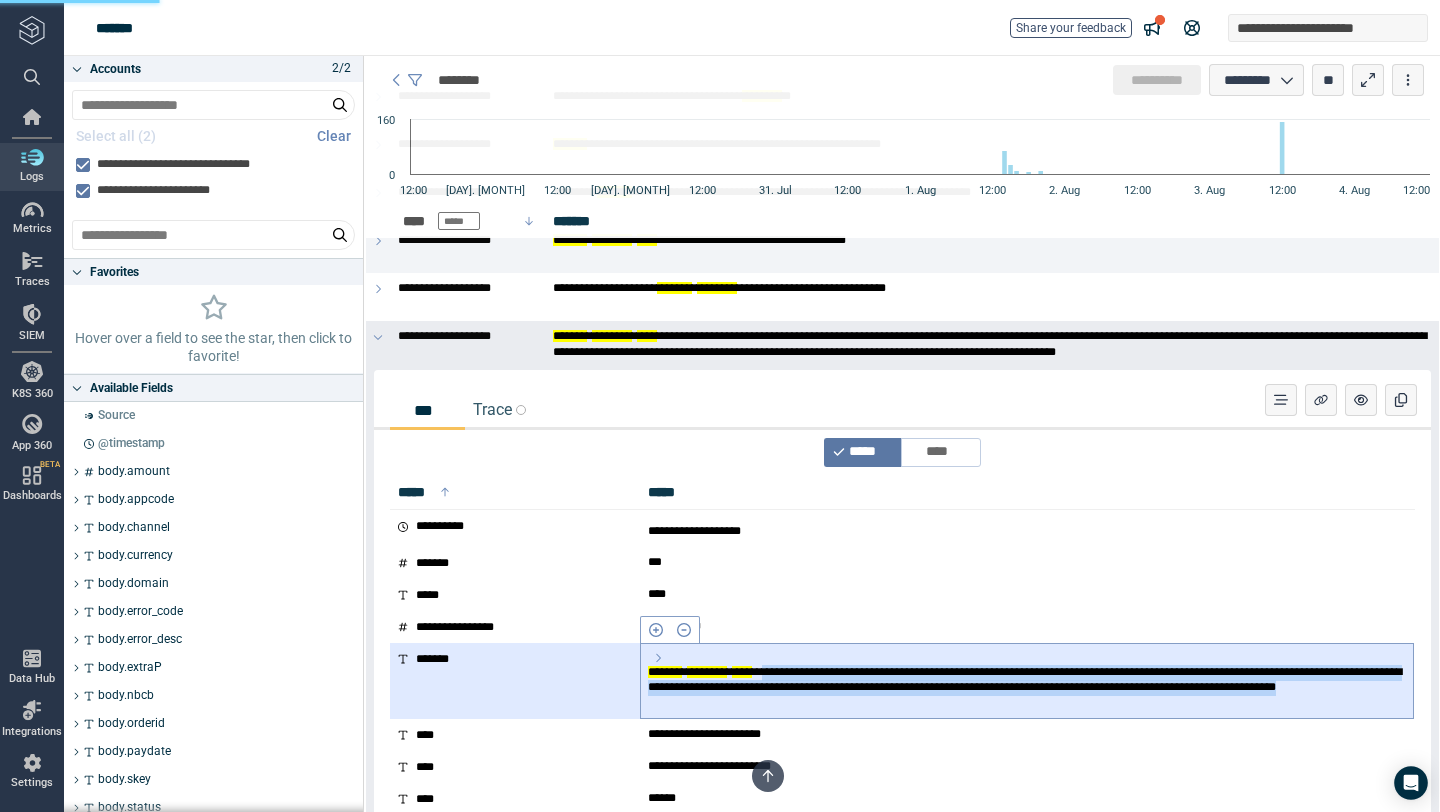 copy on "**********" 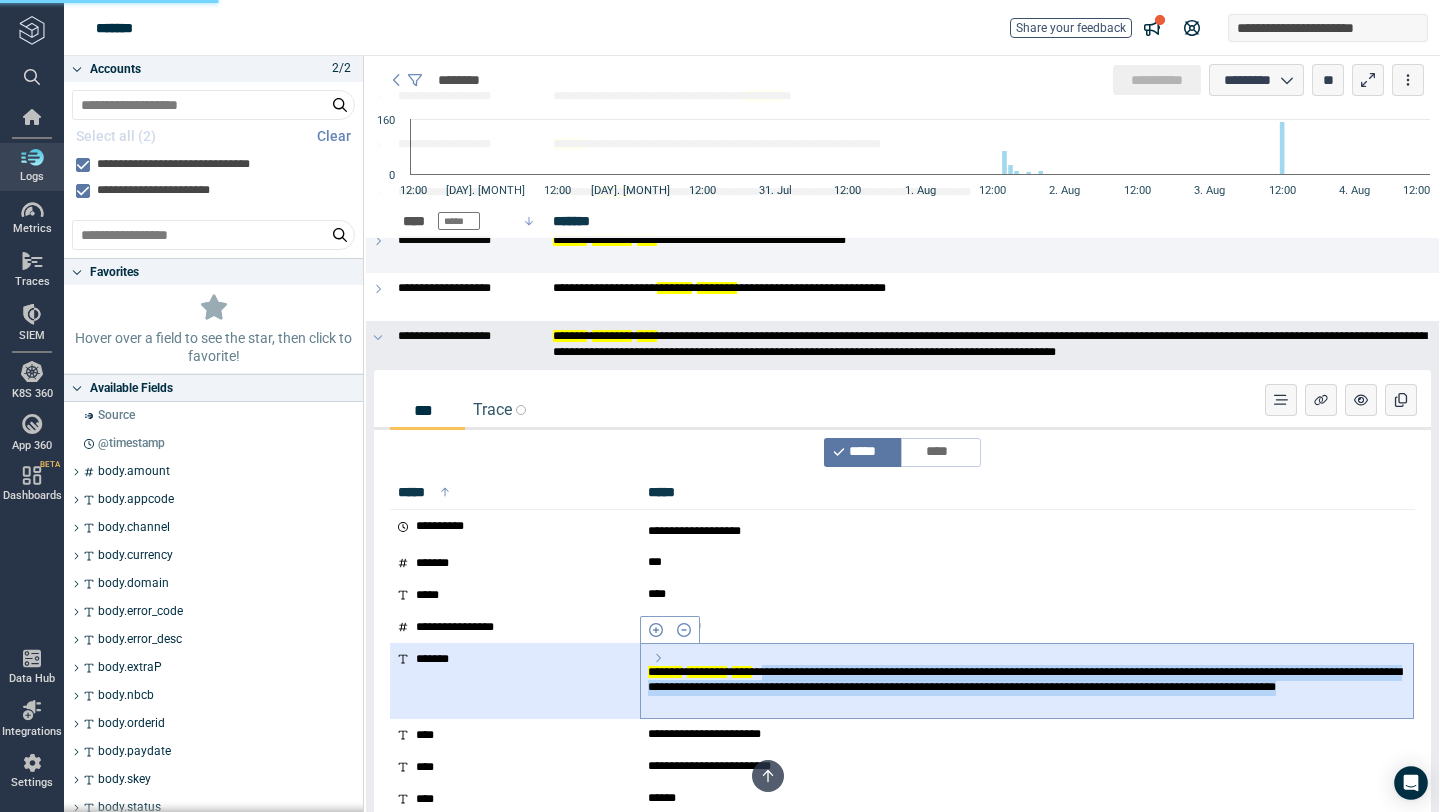 scroll, scrollTop: 10288, scrollLeft: 0, axis: vertical 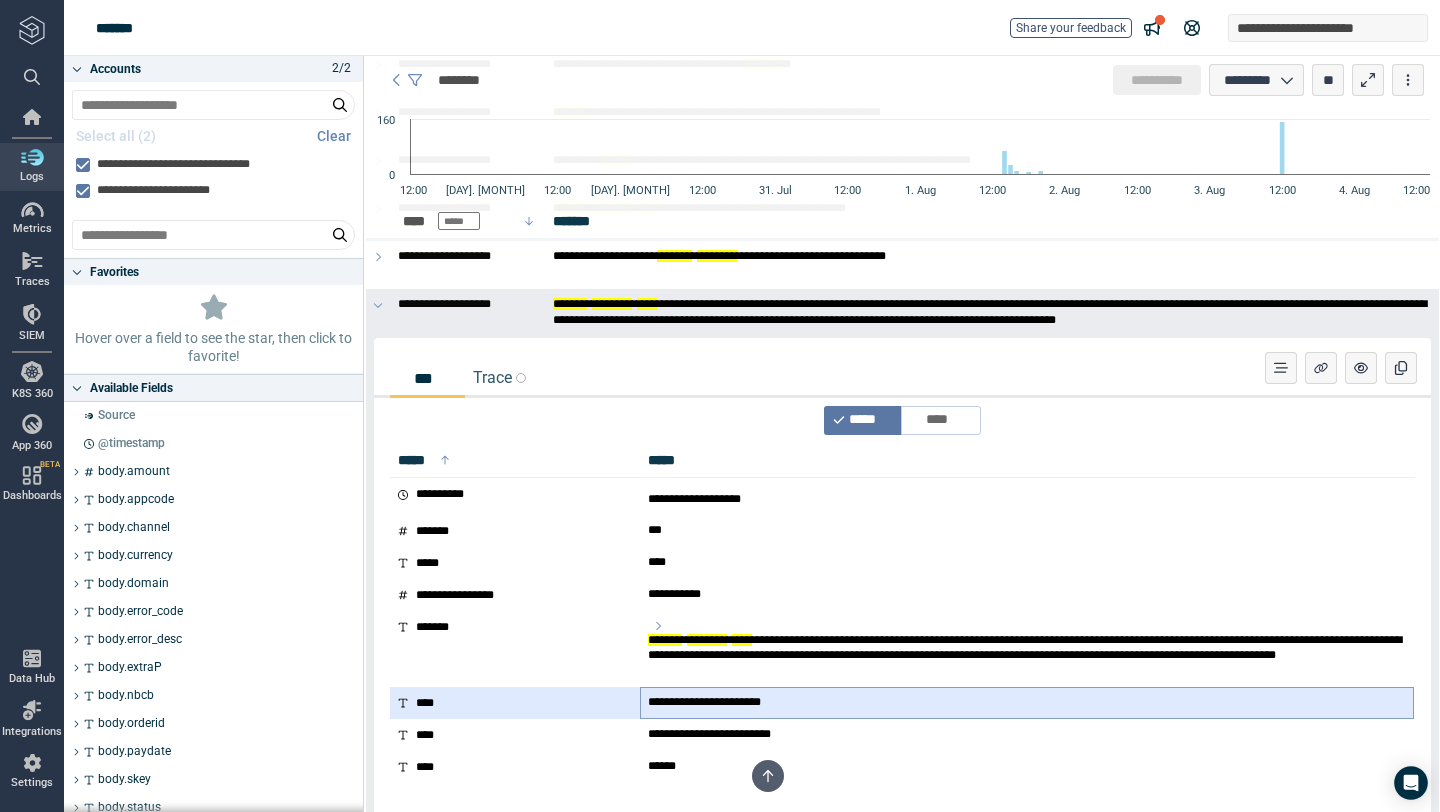 click on "**********" at bounding box center [1027, 703] 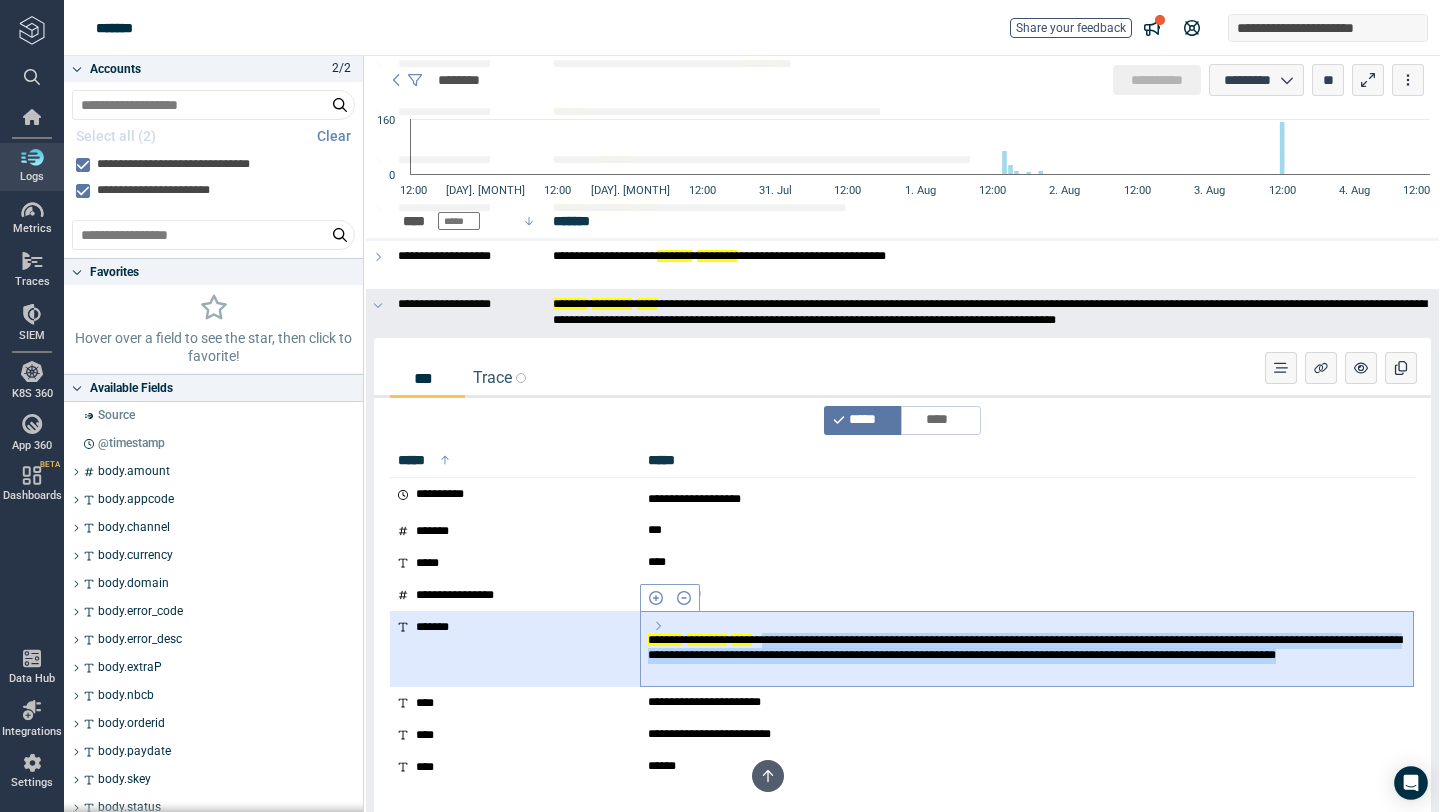 drag, startPoint x: 1161, startPoint y: 664, endPoint x: 810, endPoint y: 643, distance: 351.62766 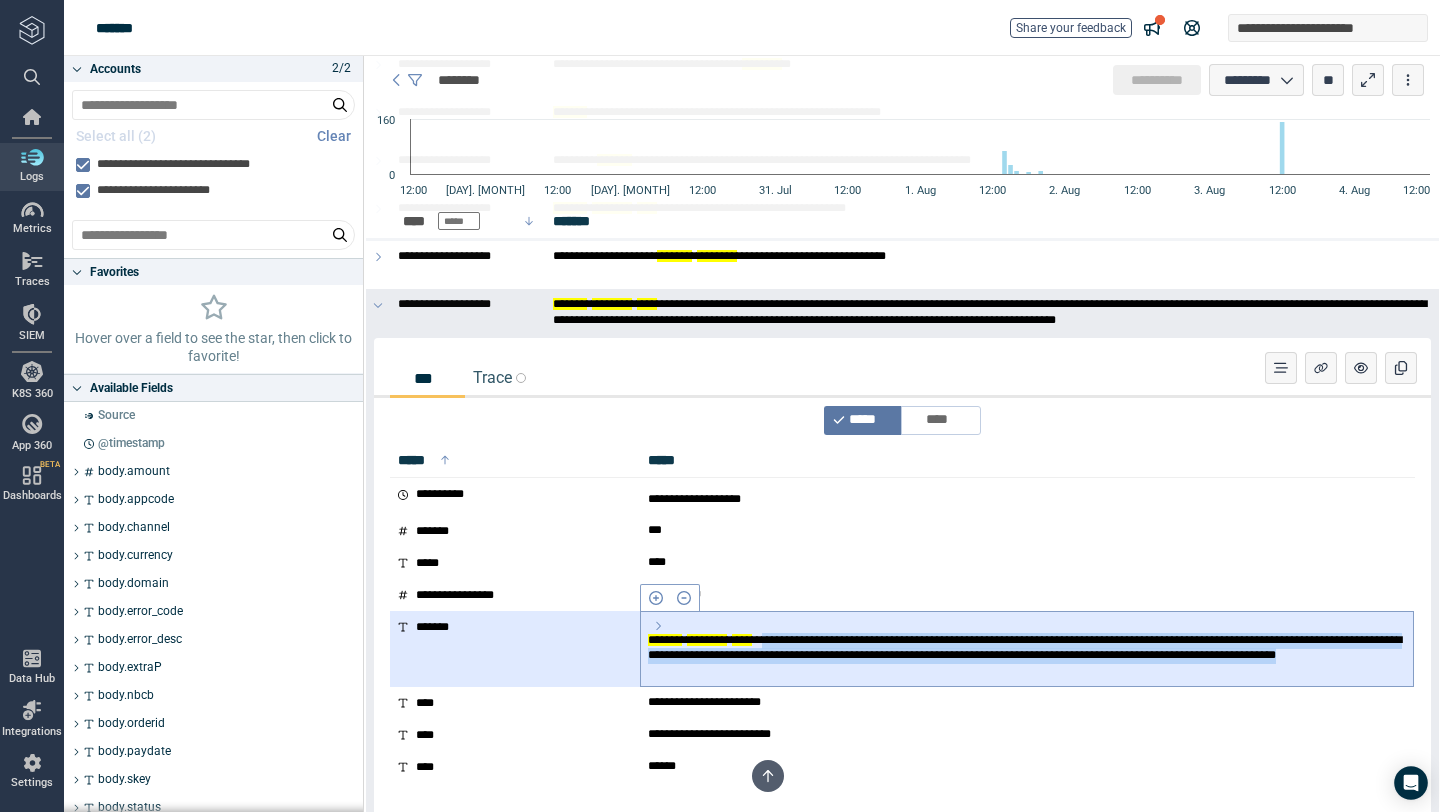 click on "**********" at bounding box center [1027, 656] 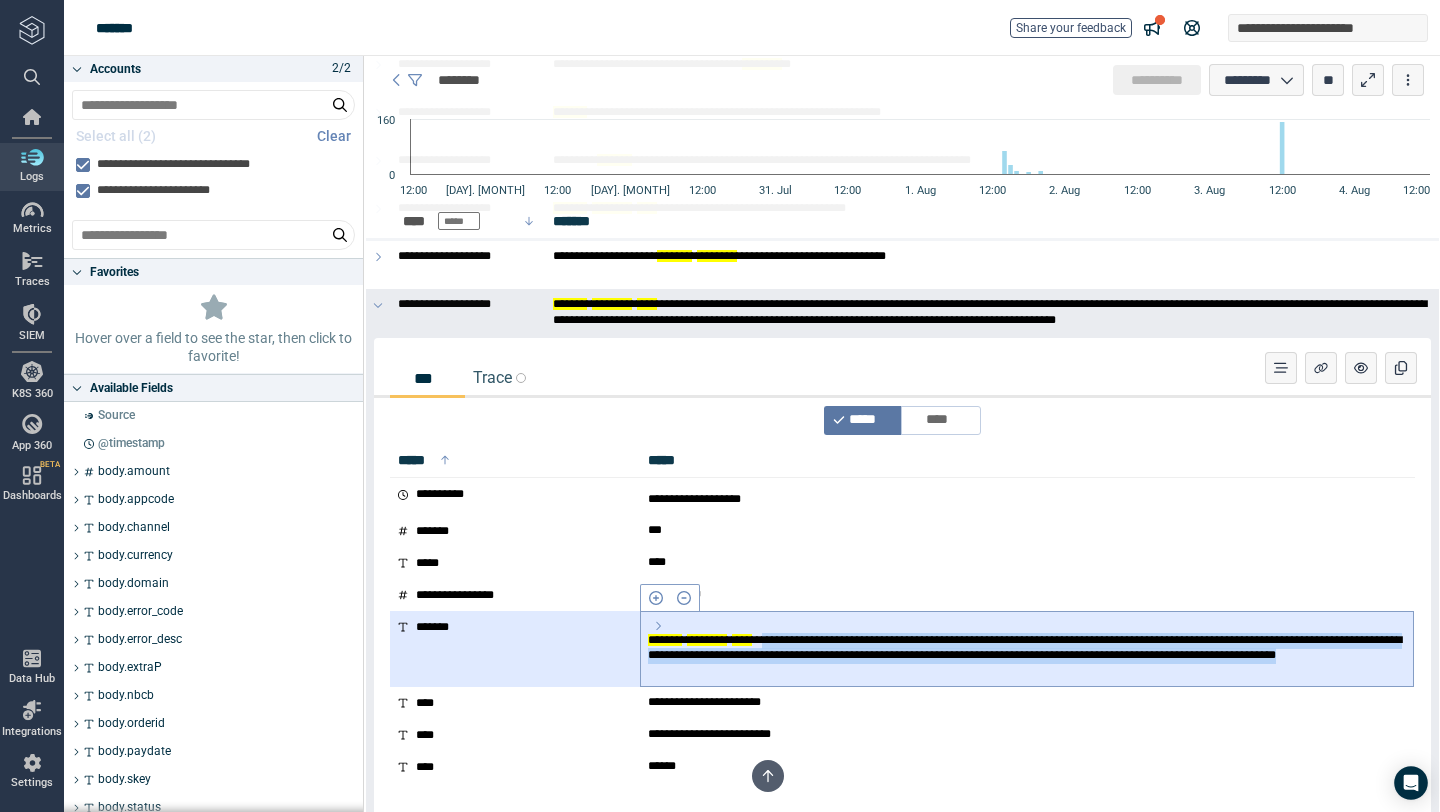 copy on "**********" 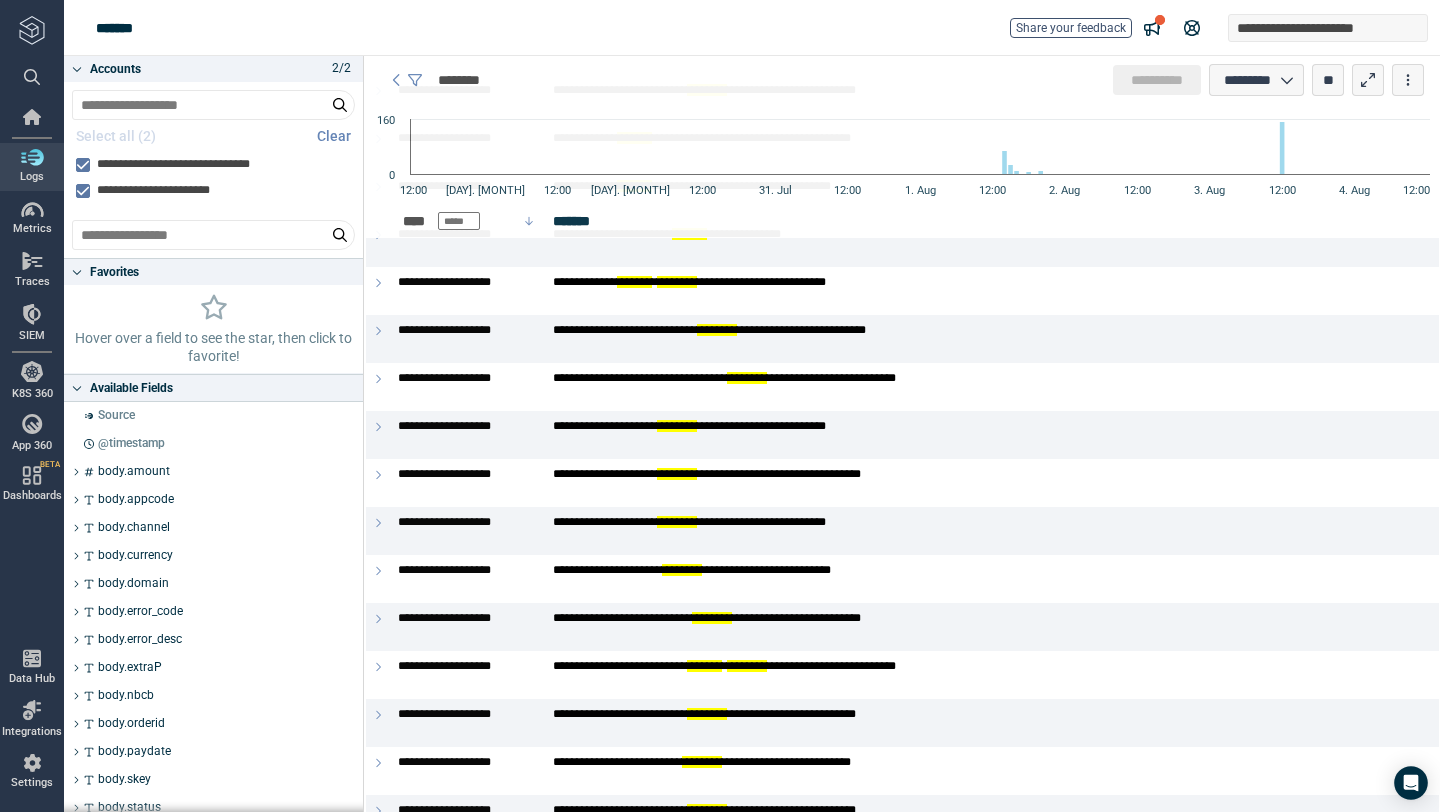 scroll, scrollTop: 0, scrollLeft: 0, axis: both 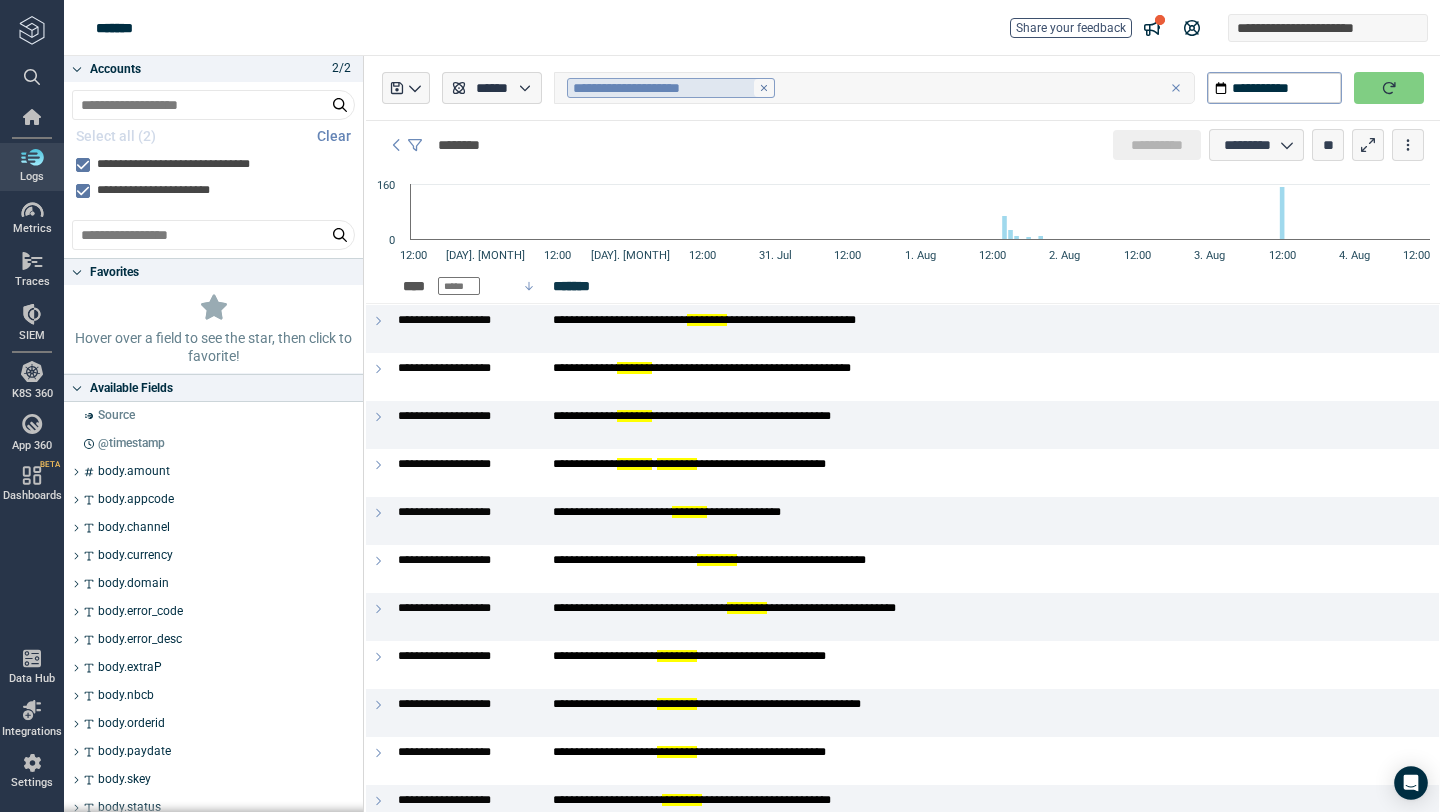 click 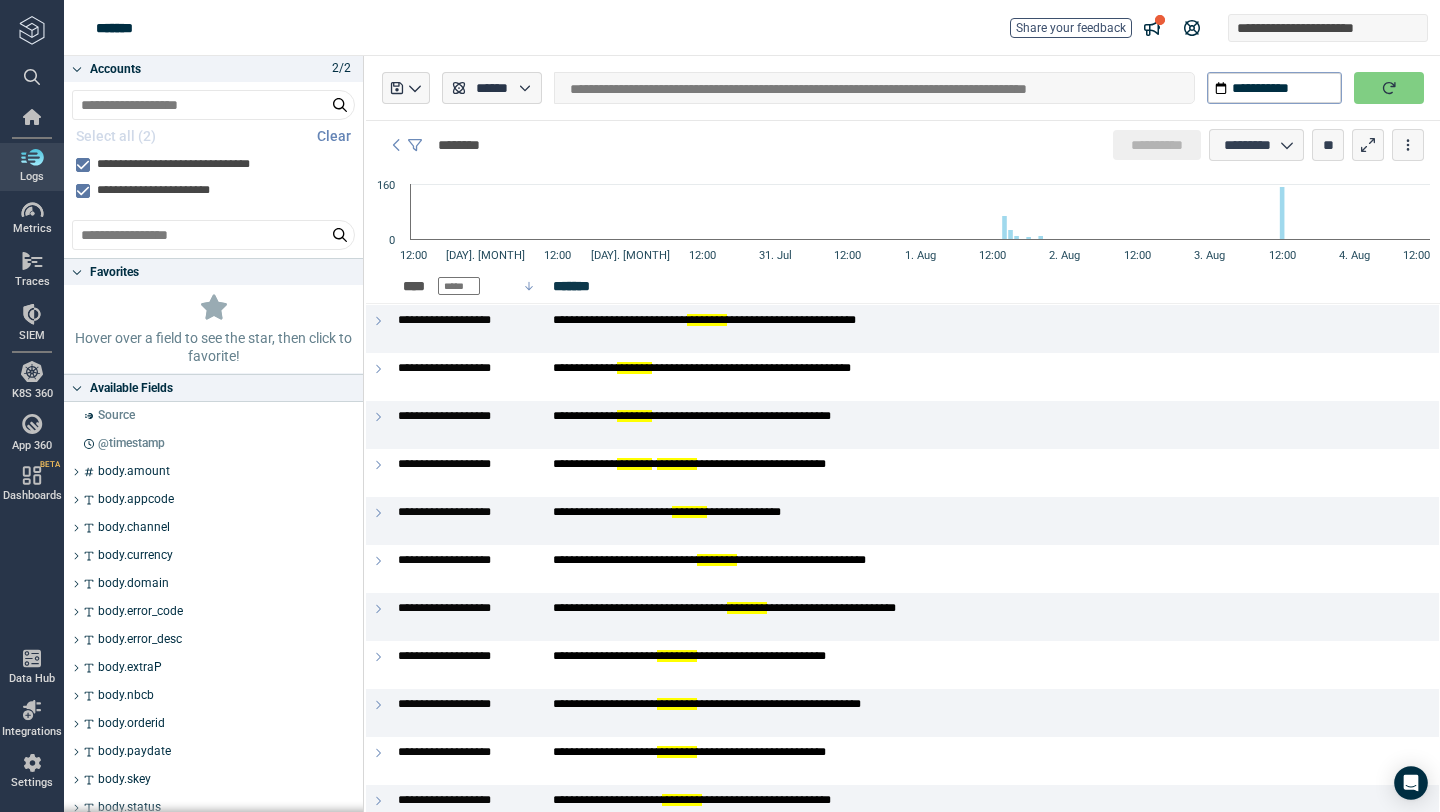 click on "**********" at bounding box center [874, 88] 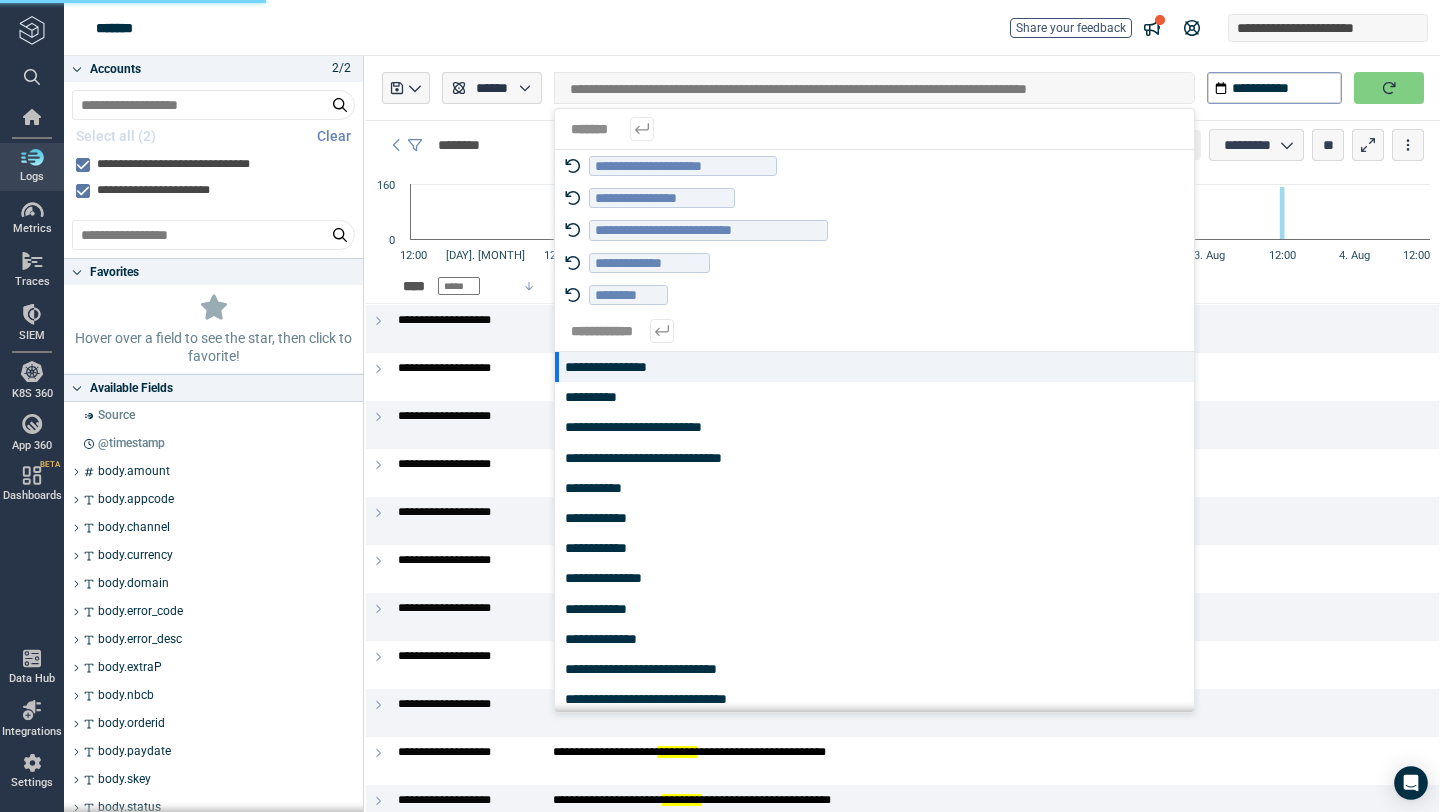 type on "**********" 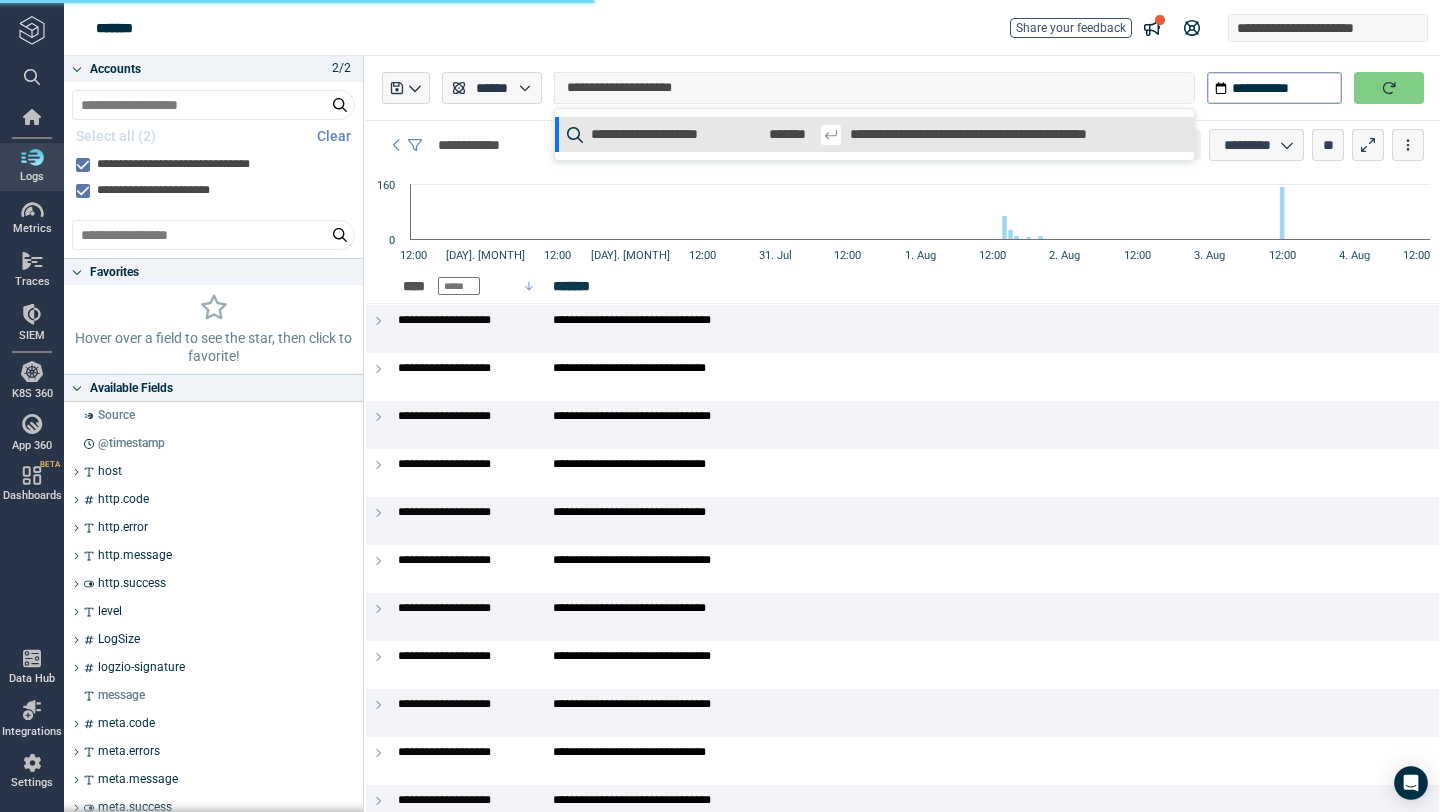 click on "**********" at bounding box center (676, 134) 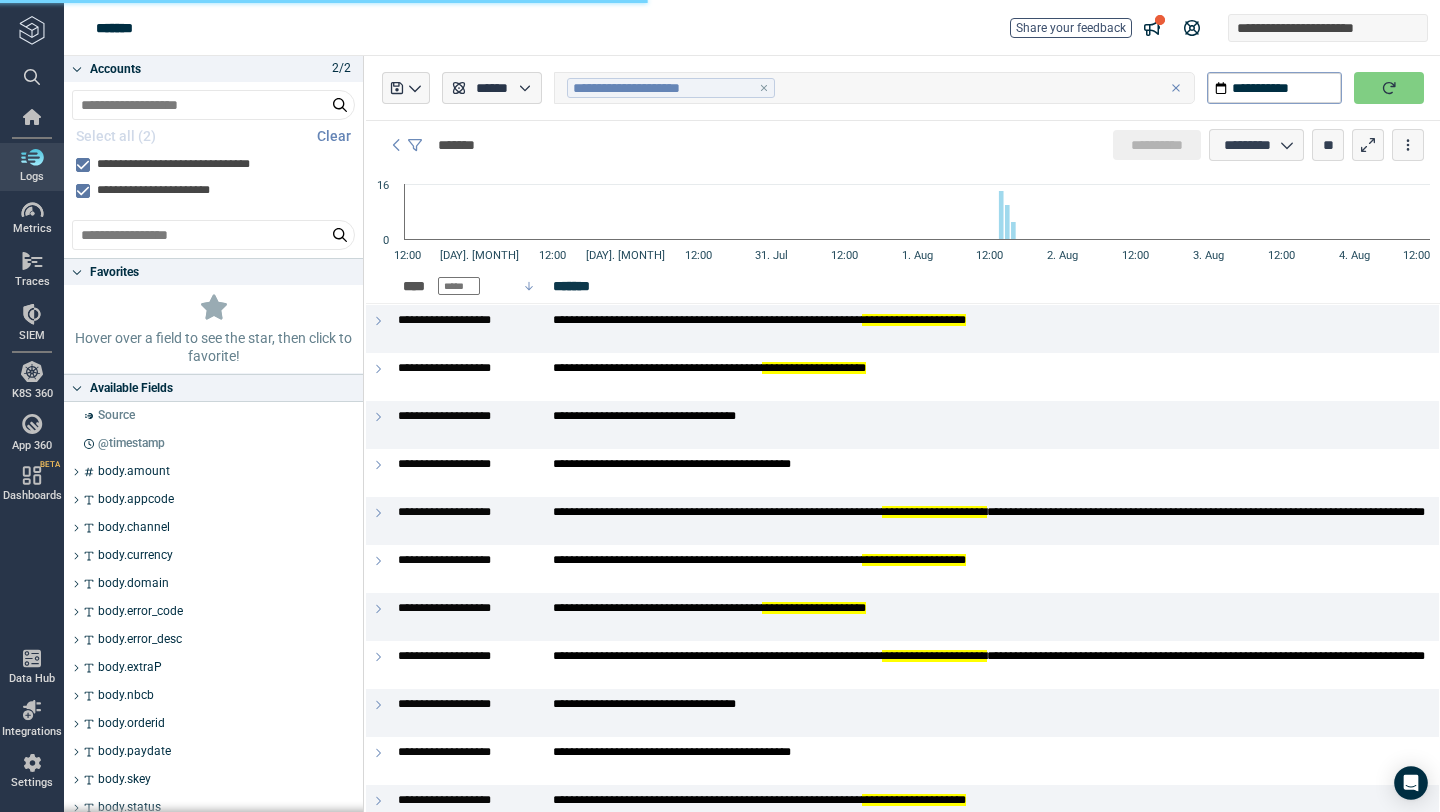 type on "*" 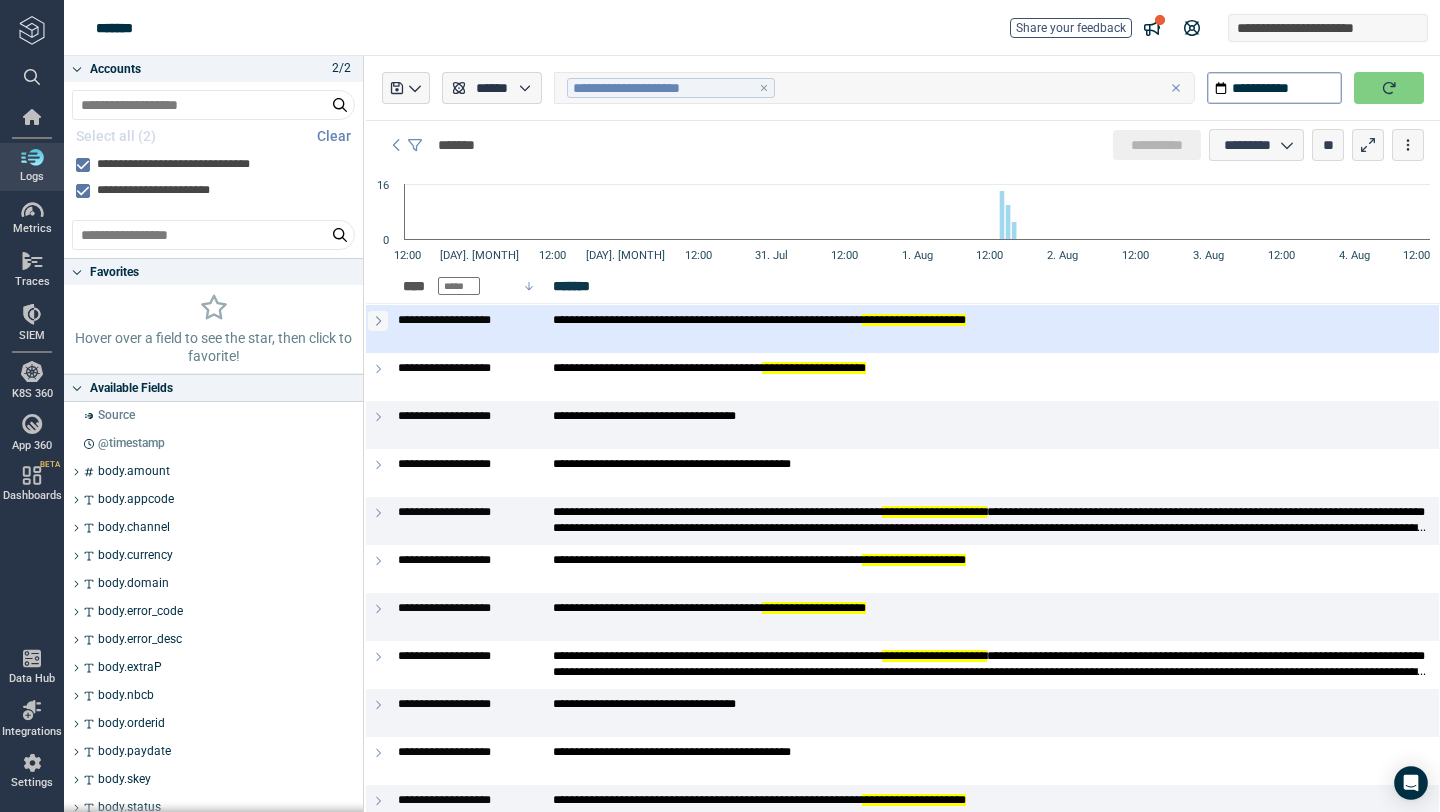 click 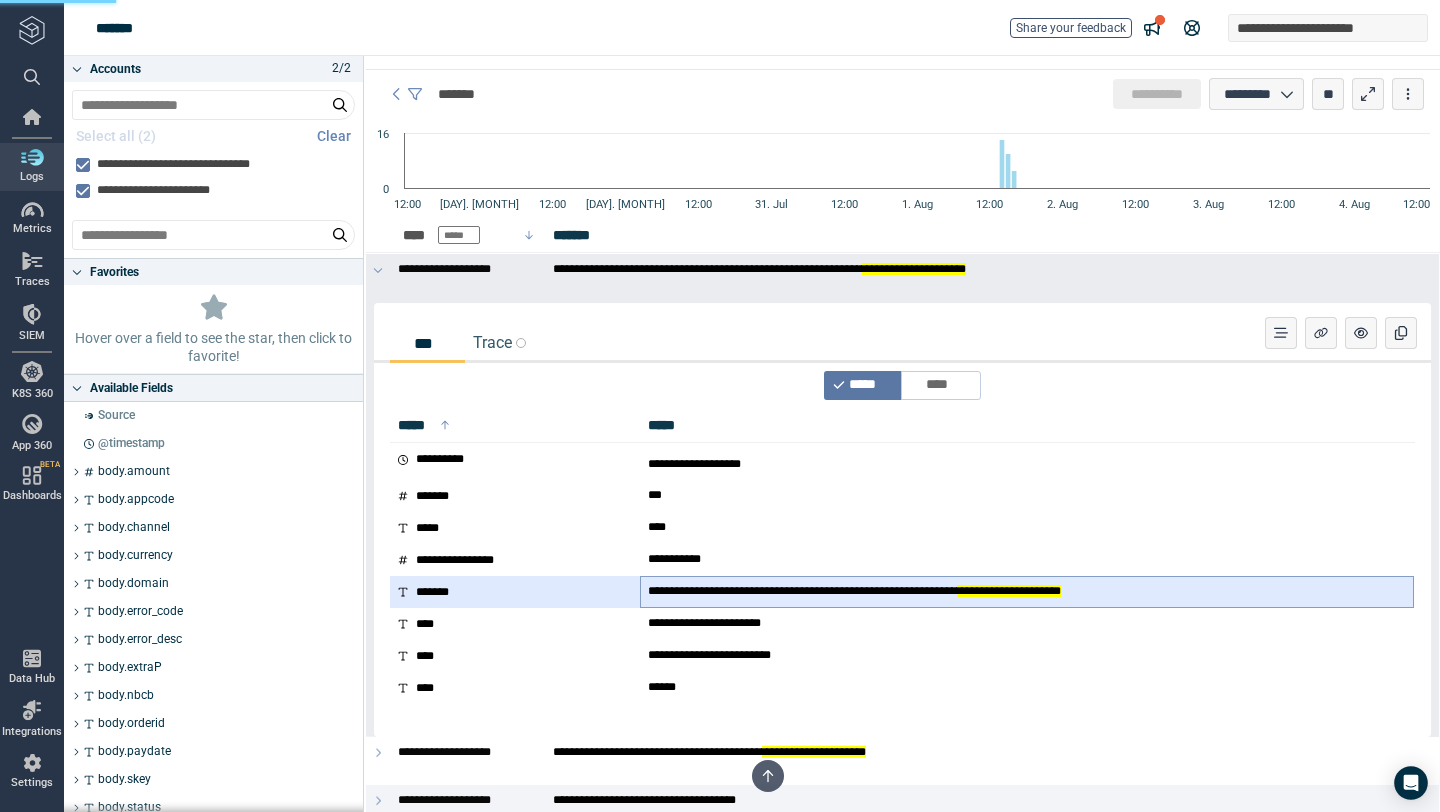 scroll, scrollTop: 49, scrollLeft: 0, axis: vertical 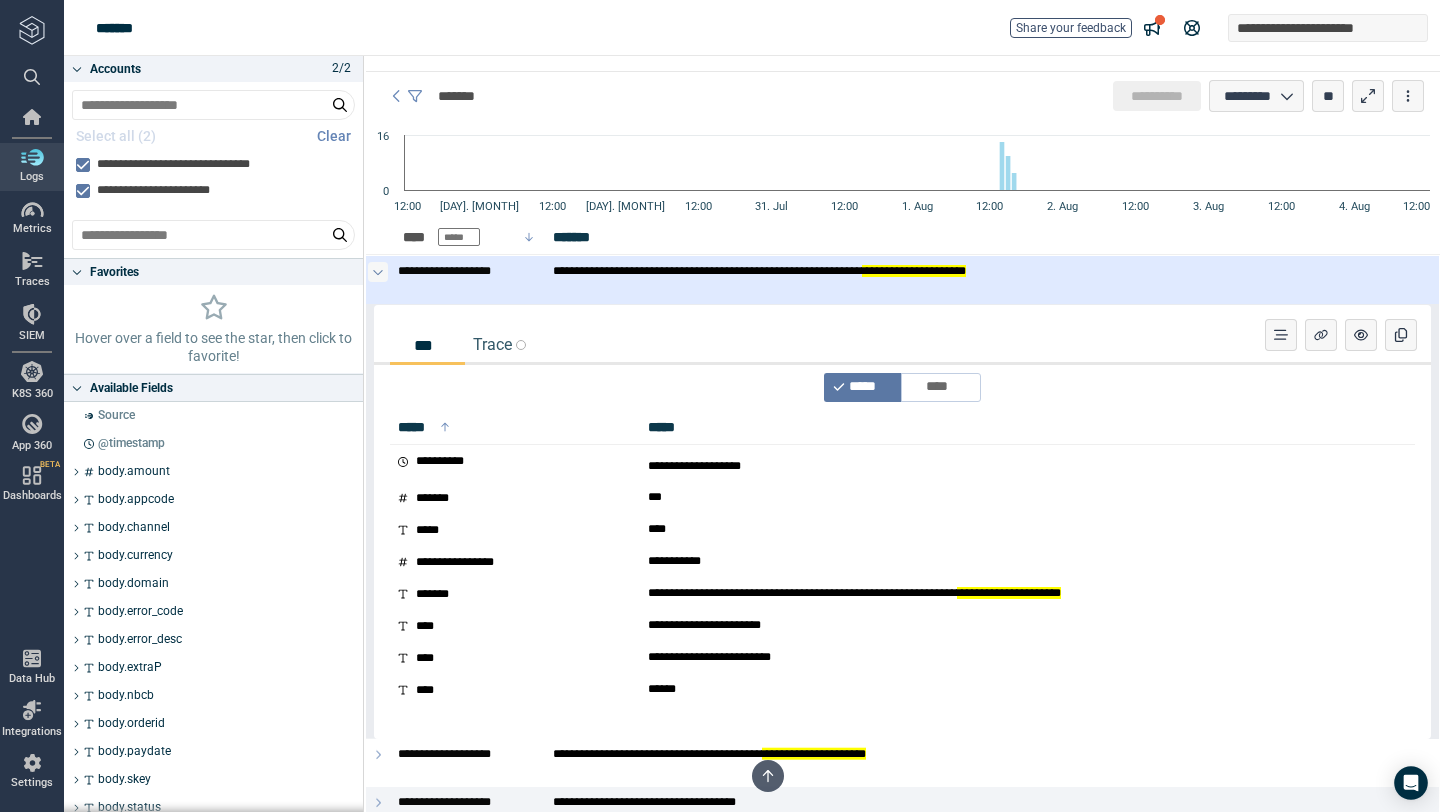 click 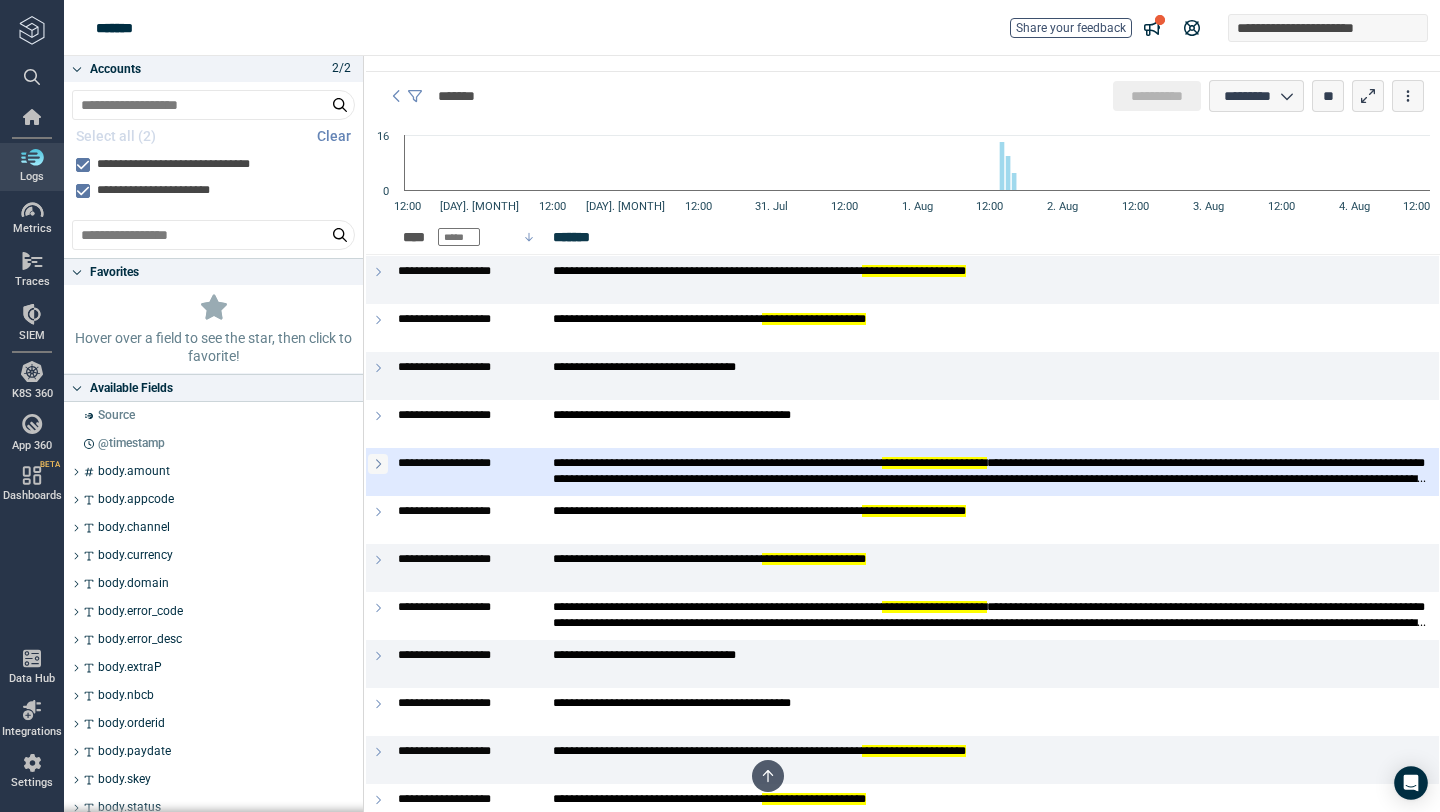 click 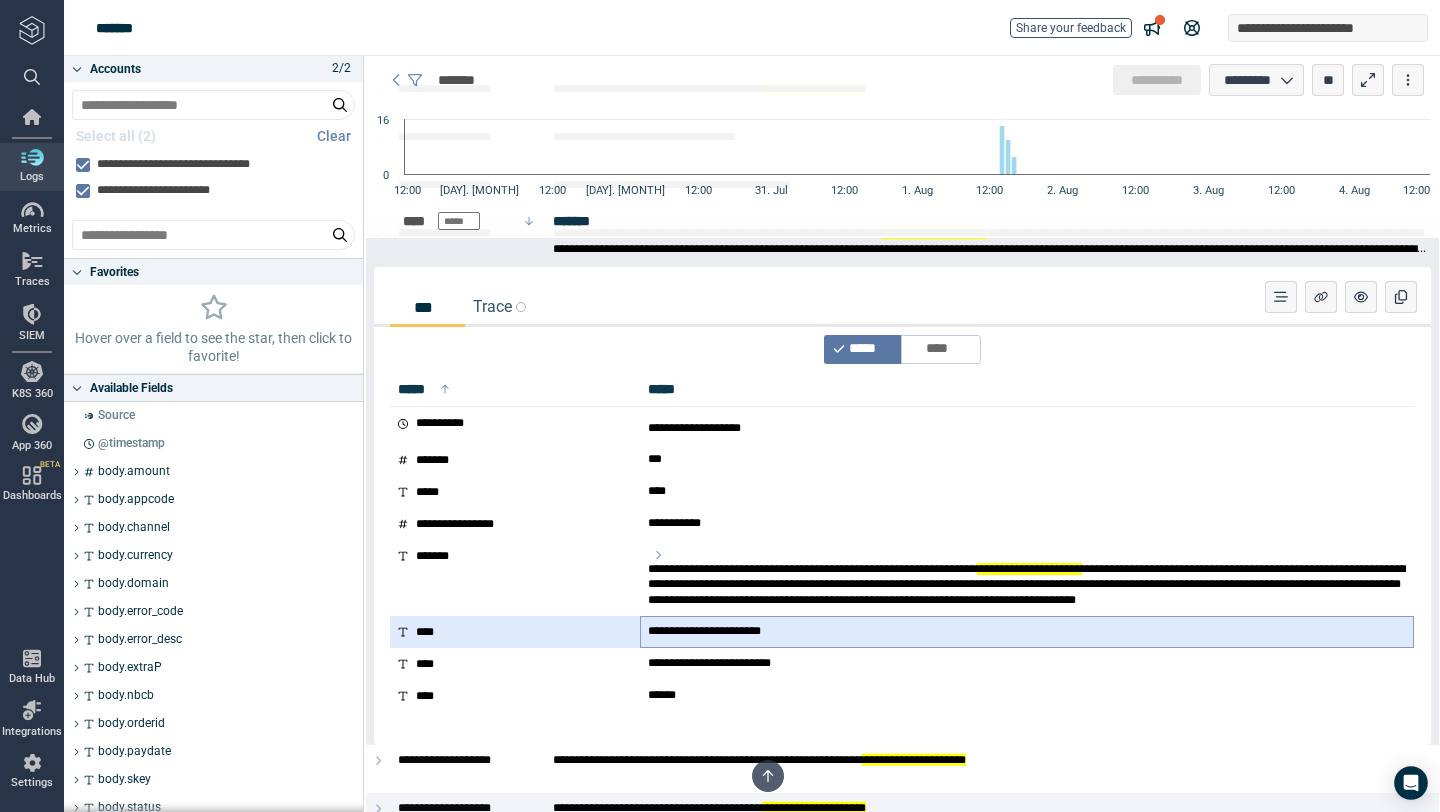 scroll, scrollTop: 285, scrollLeft: 0, axis: vertical 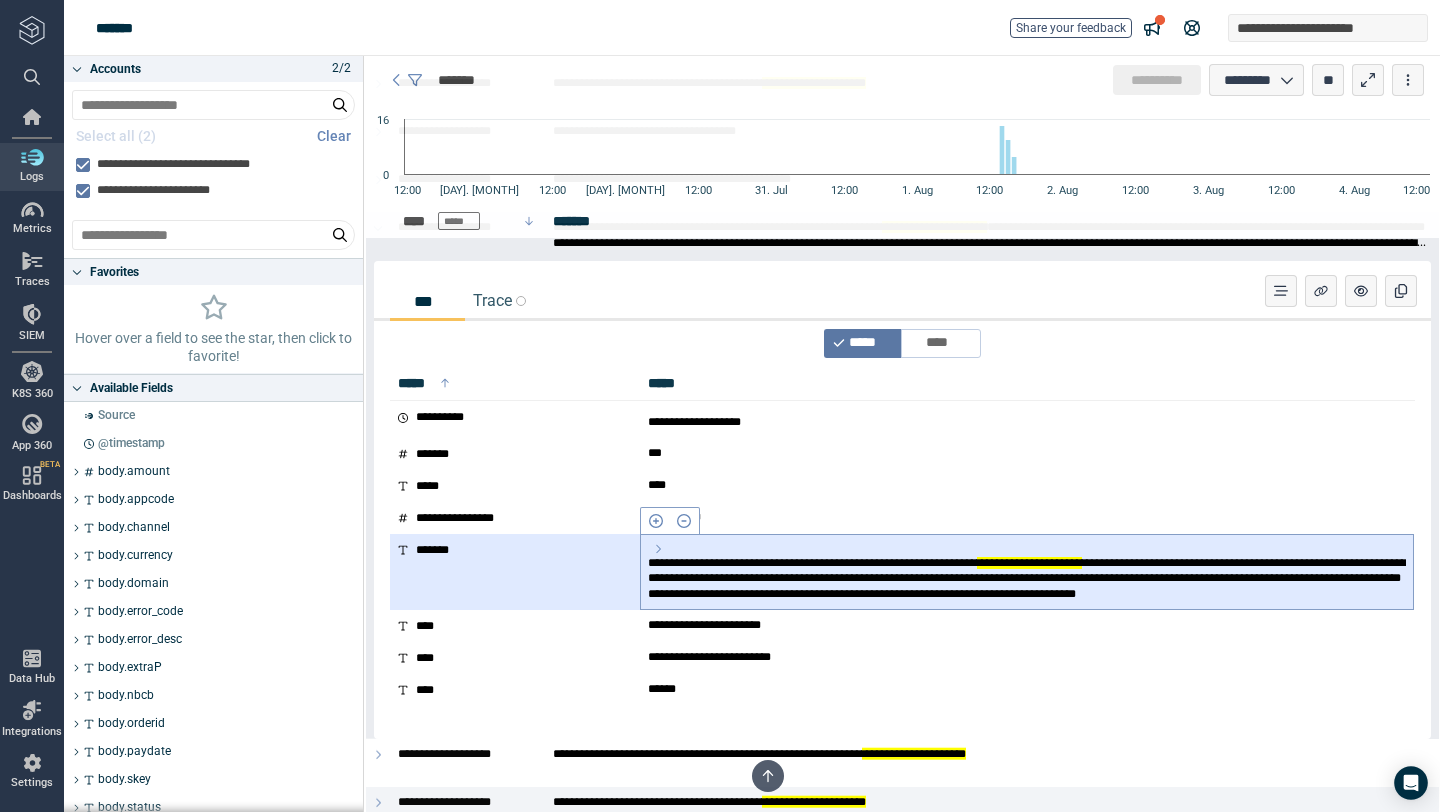 click on "**********" at bounding box center (1027, 579) 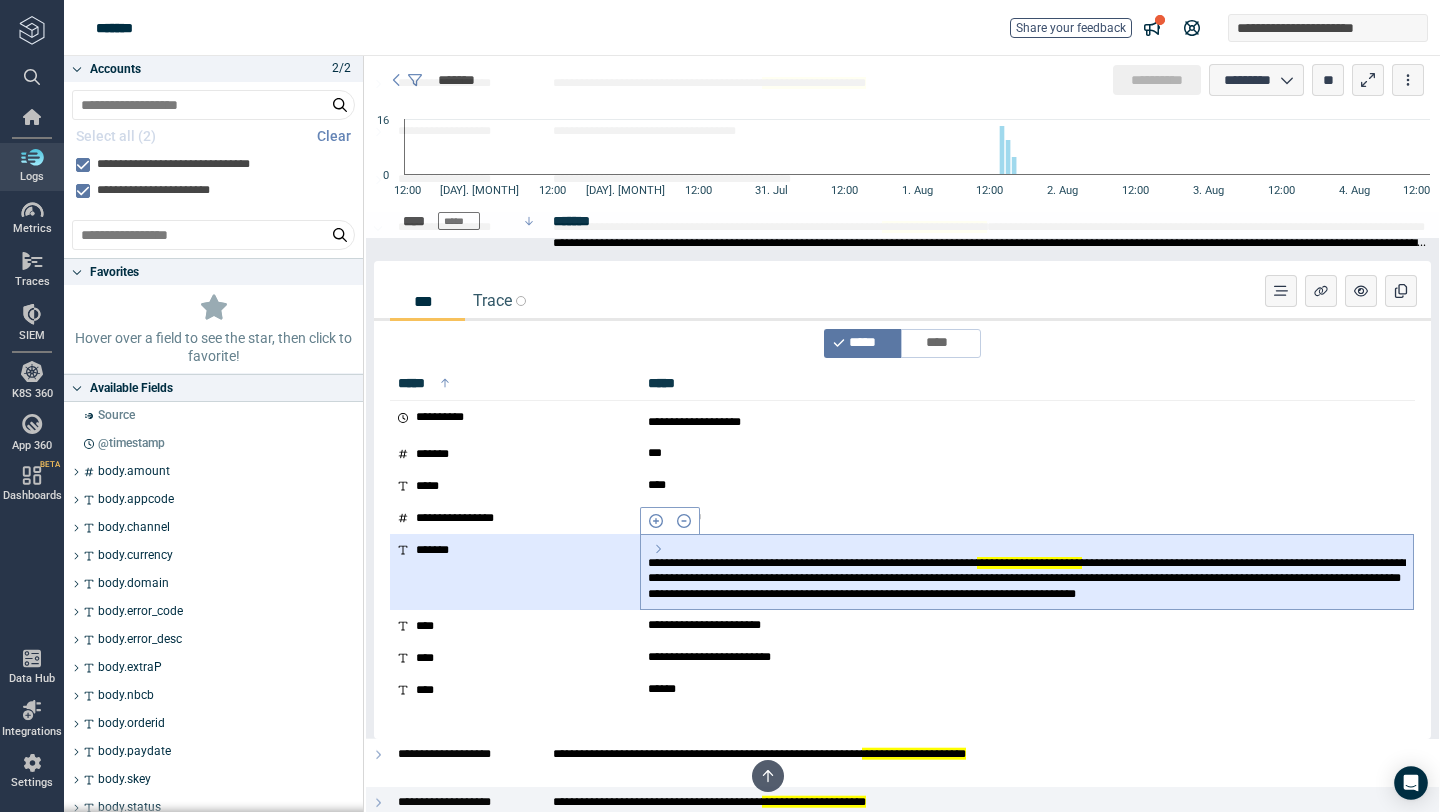 click on "**********" at bounding box center [1027, 579] 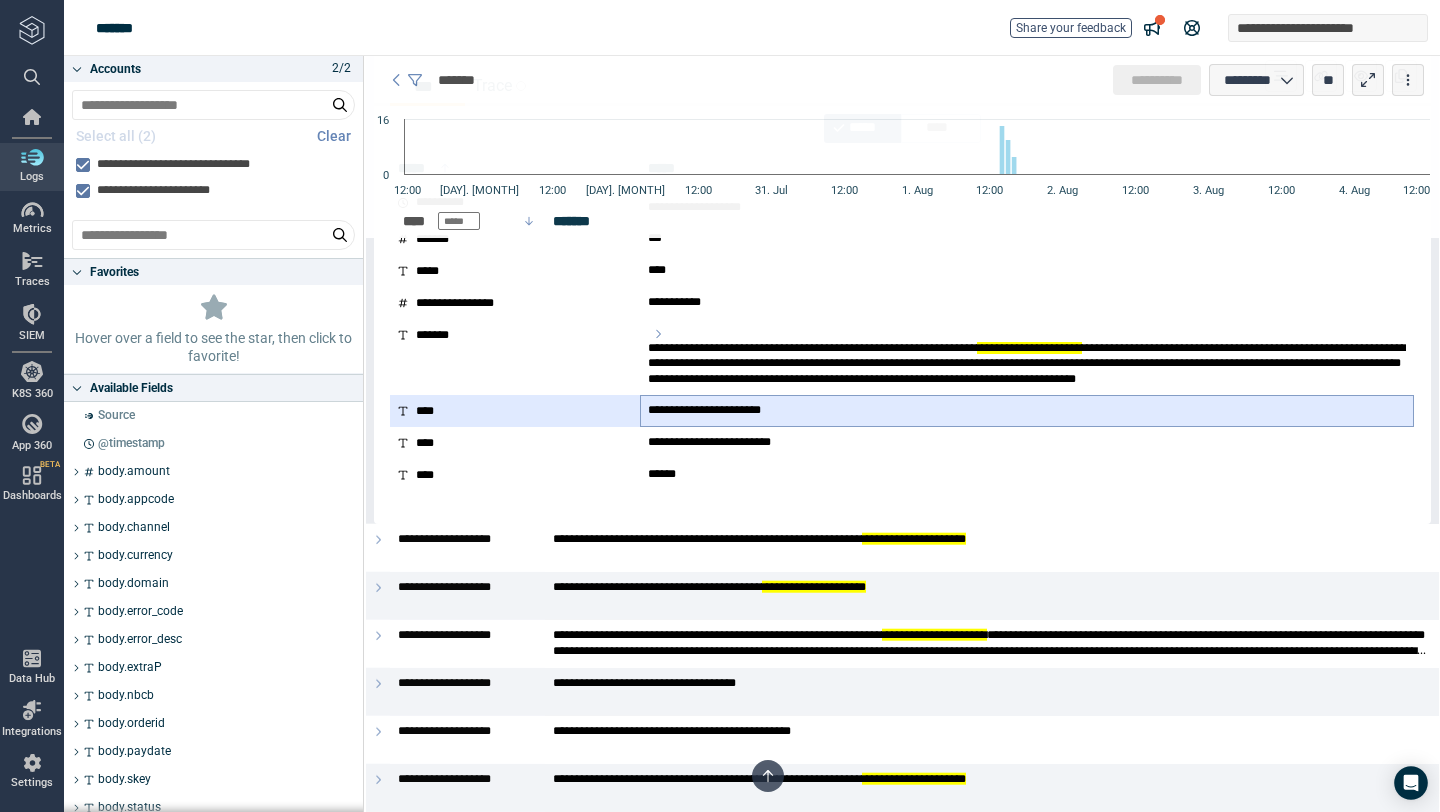 scroll, scrollTop: 484, scrollLeft: 0, axis: vertical 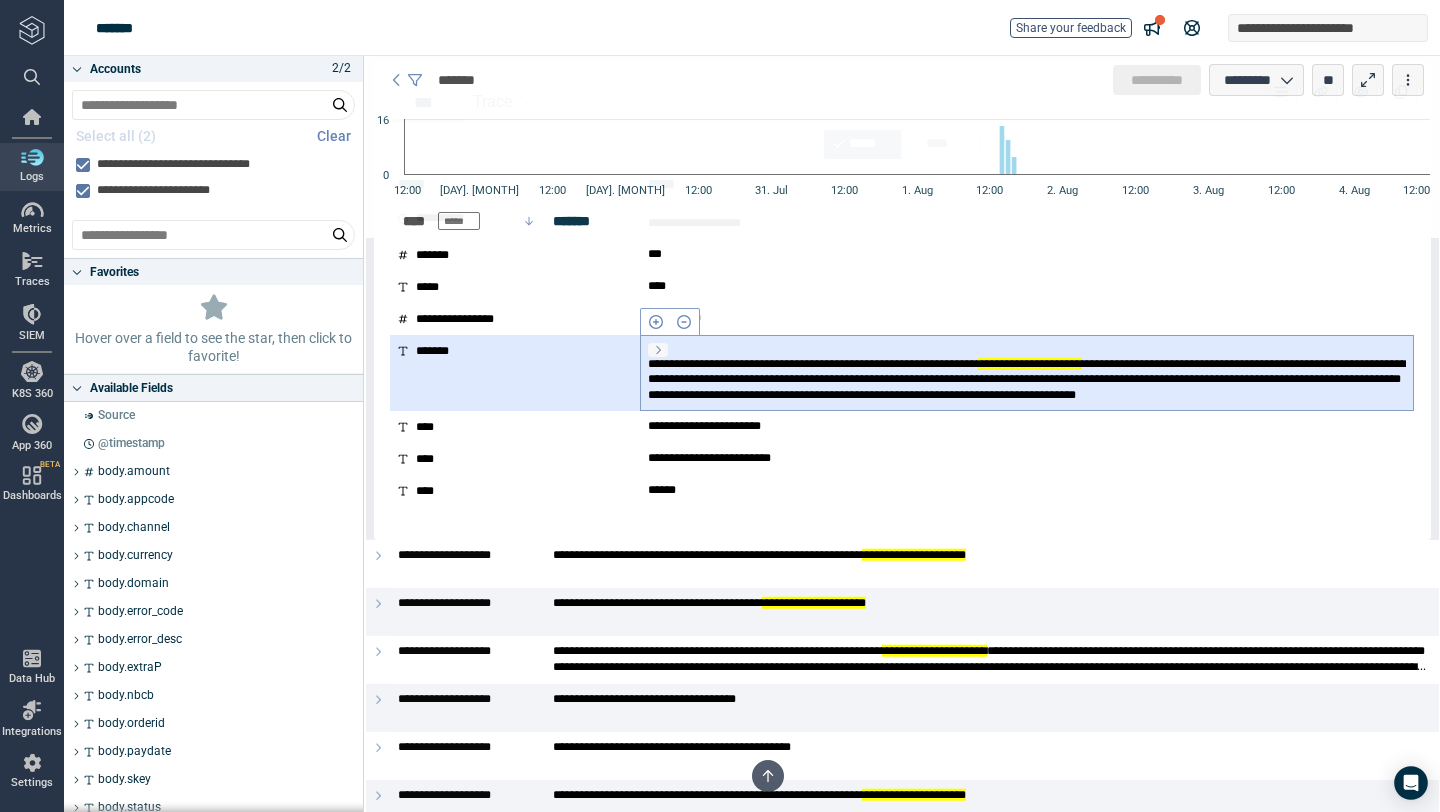 click 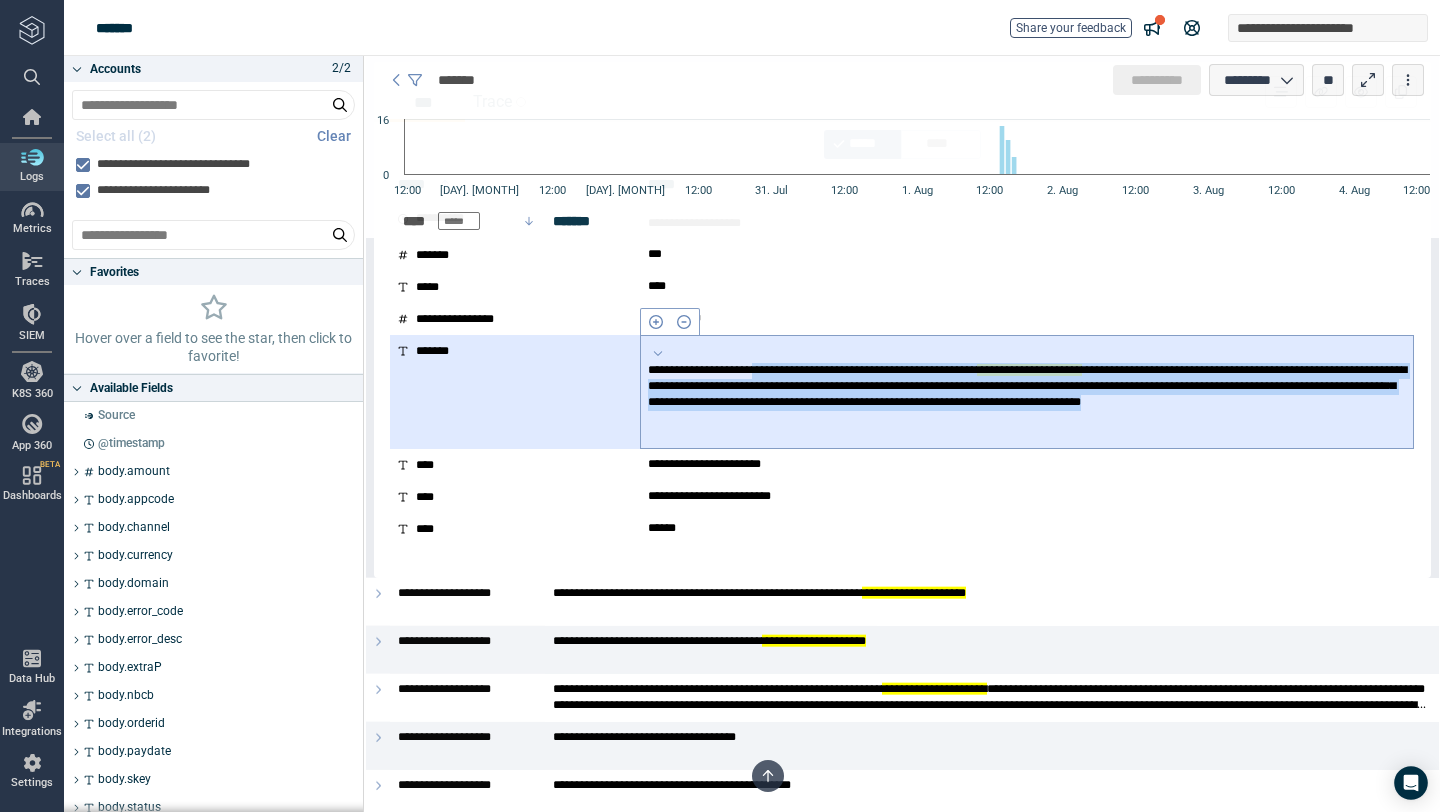 drag, startPoint x: 1063, startPoint y: 429, endPoint x: 644, endPoint y: 382, distance: 421.6278 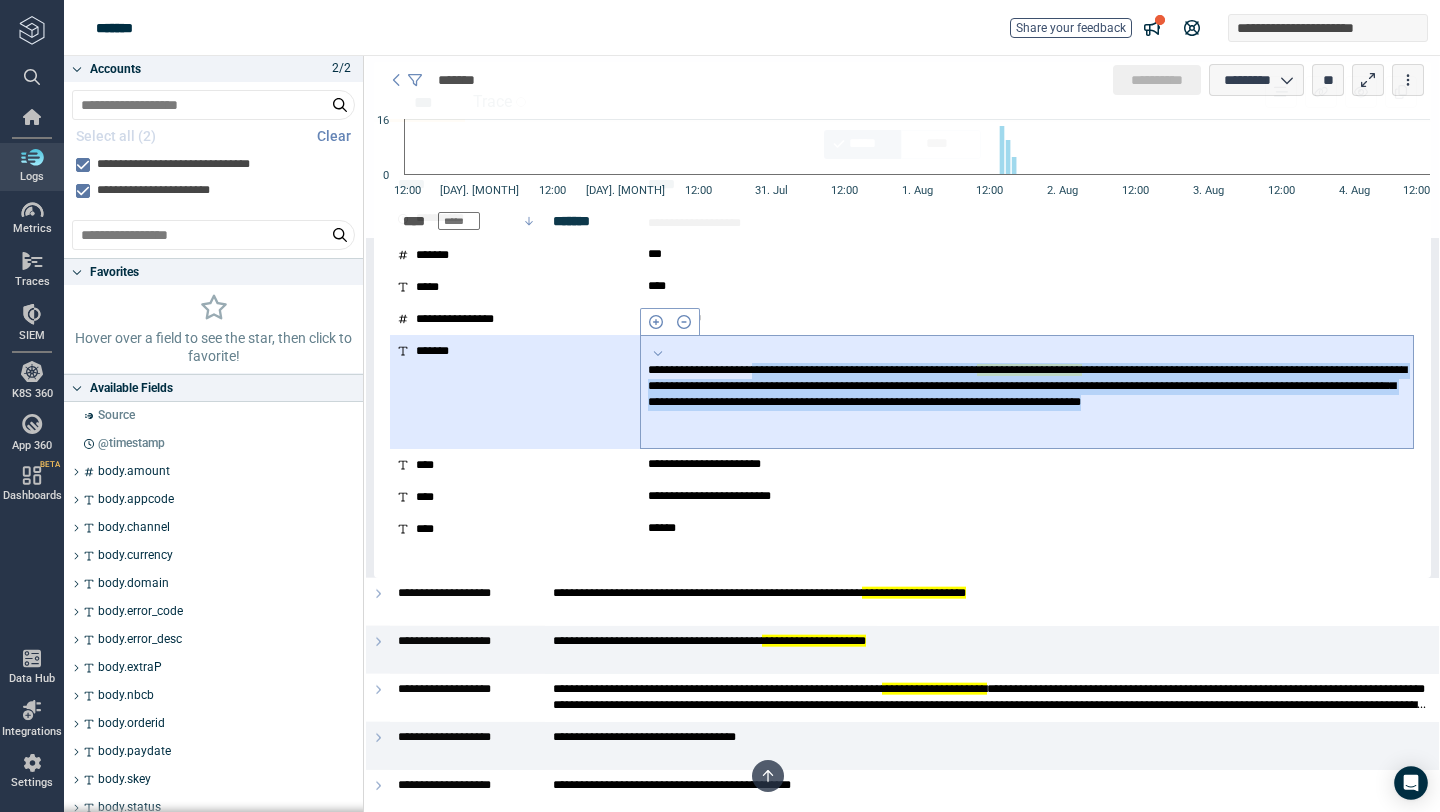 copy on "**********" 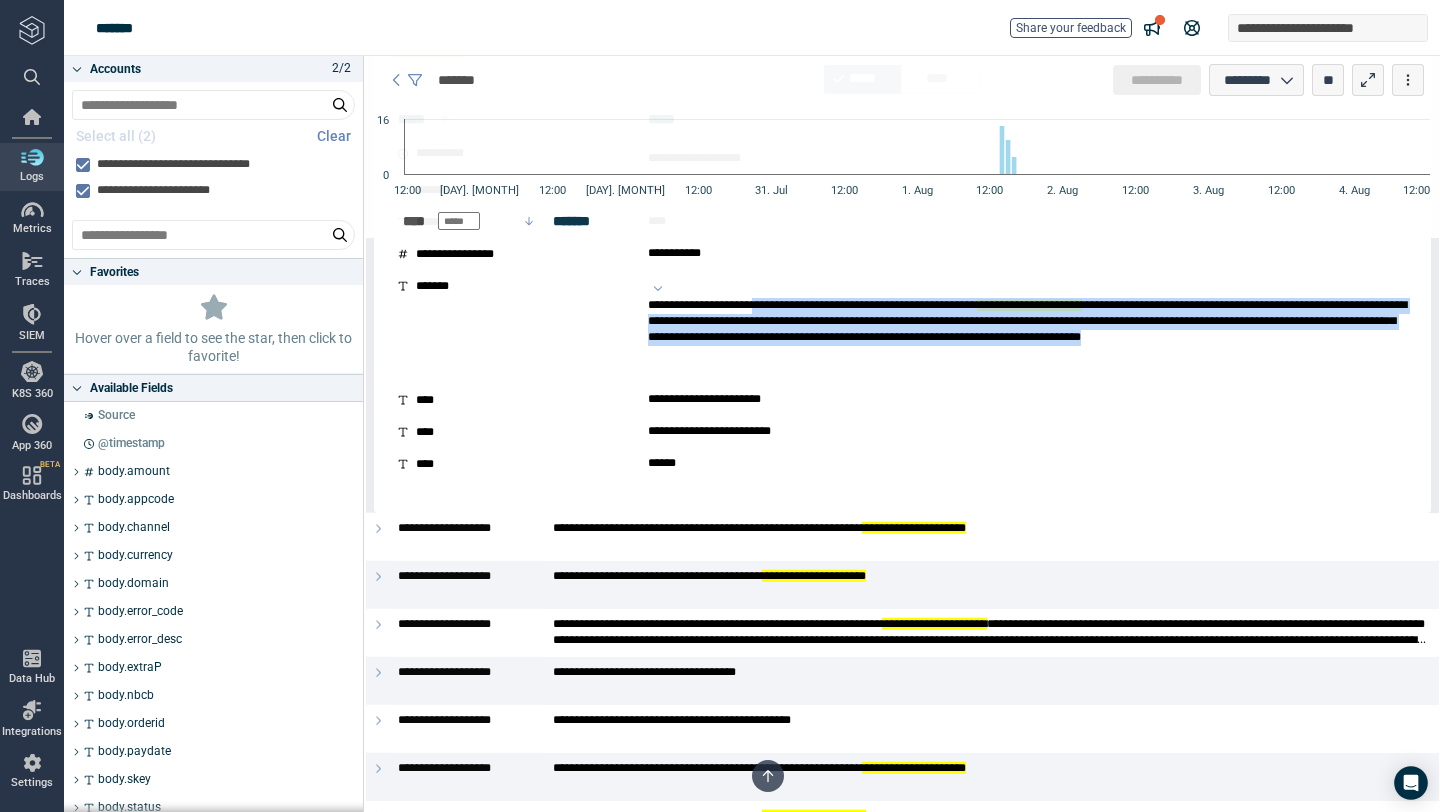 scroll, scrollTop: 573, scrollLeft: 0, axis: vertical 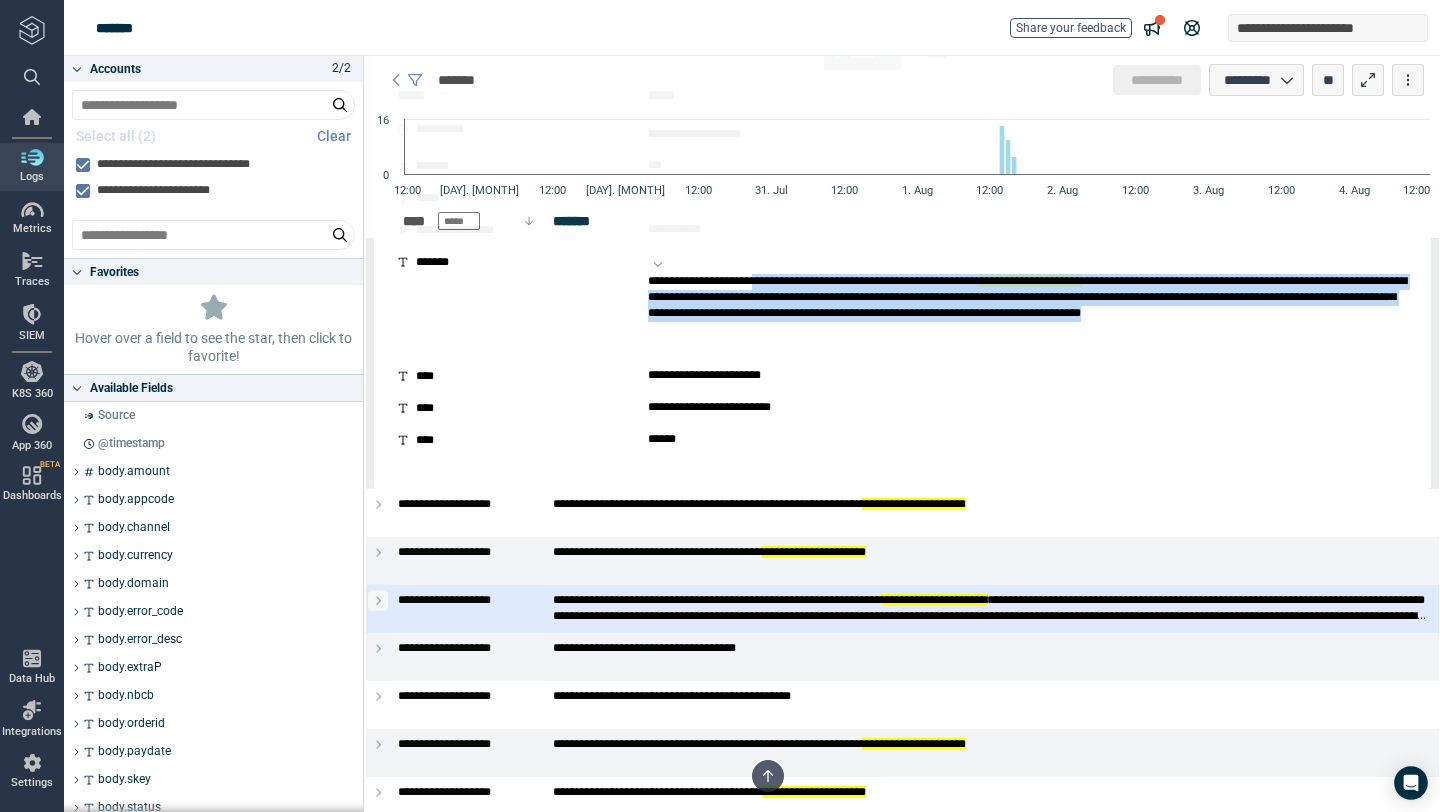 click at bounding box center [378, 601] 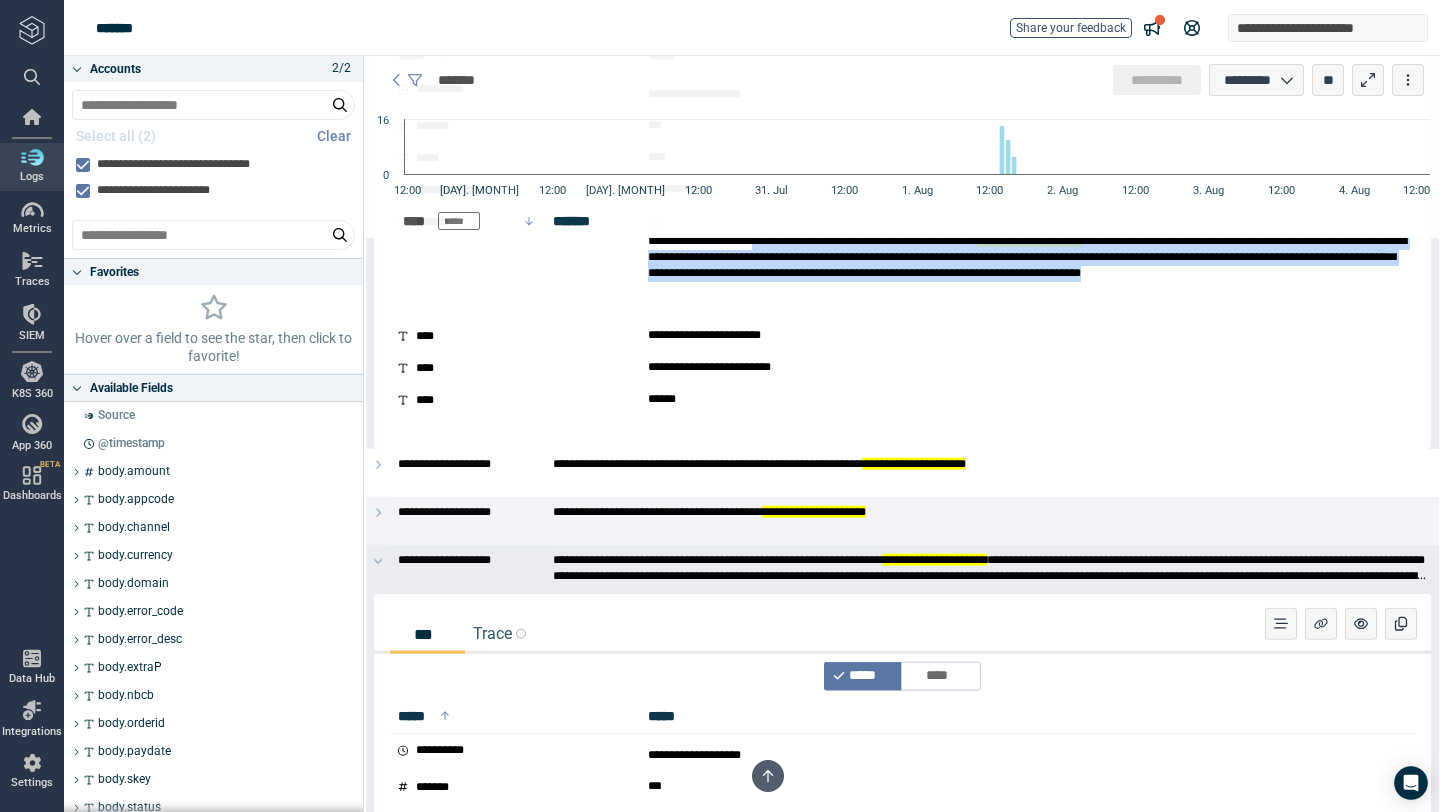 scroll, scrollTop: 611, scrollLeft: 0, axis: vertical 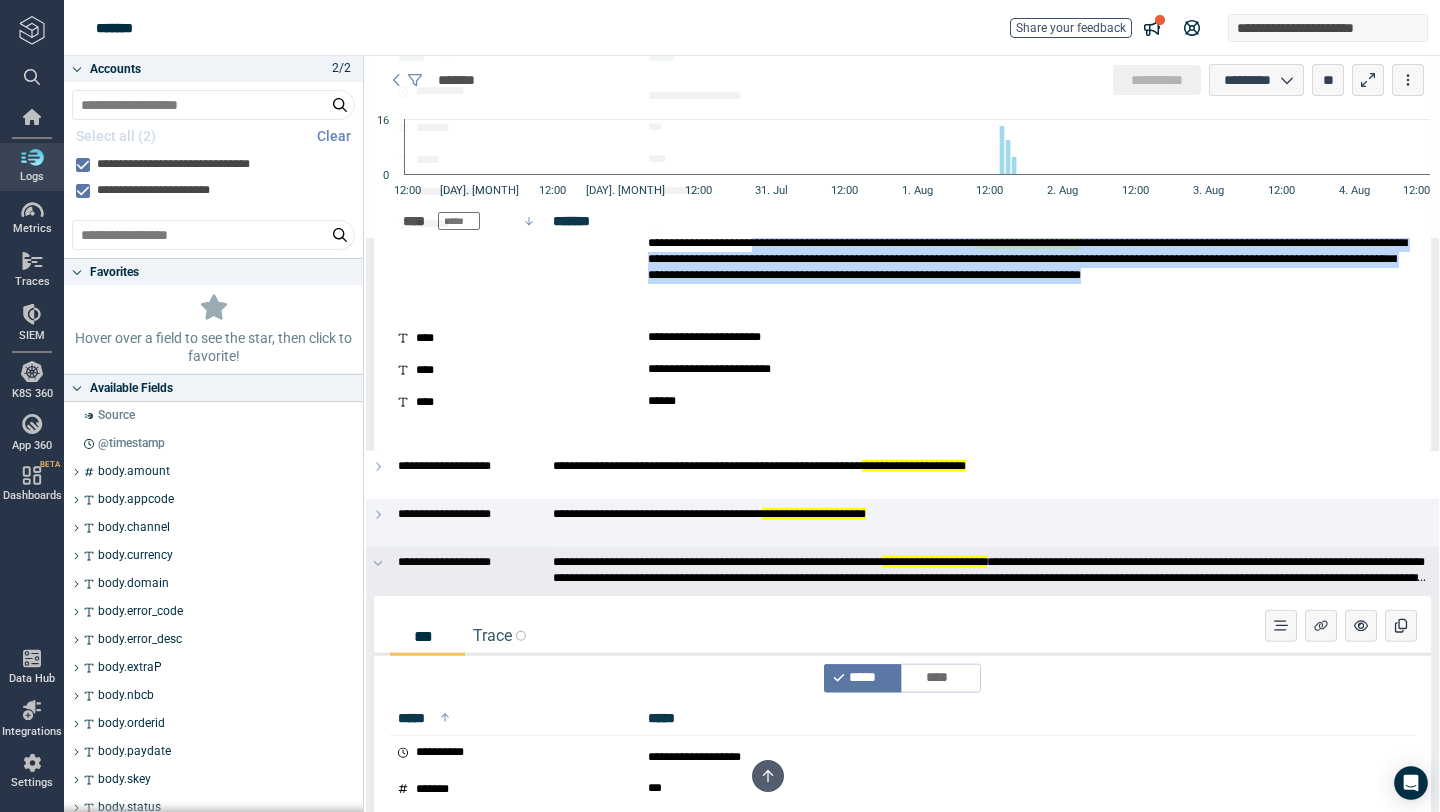 type 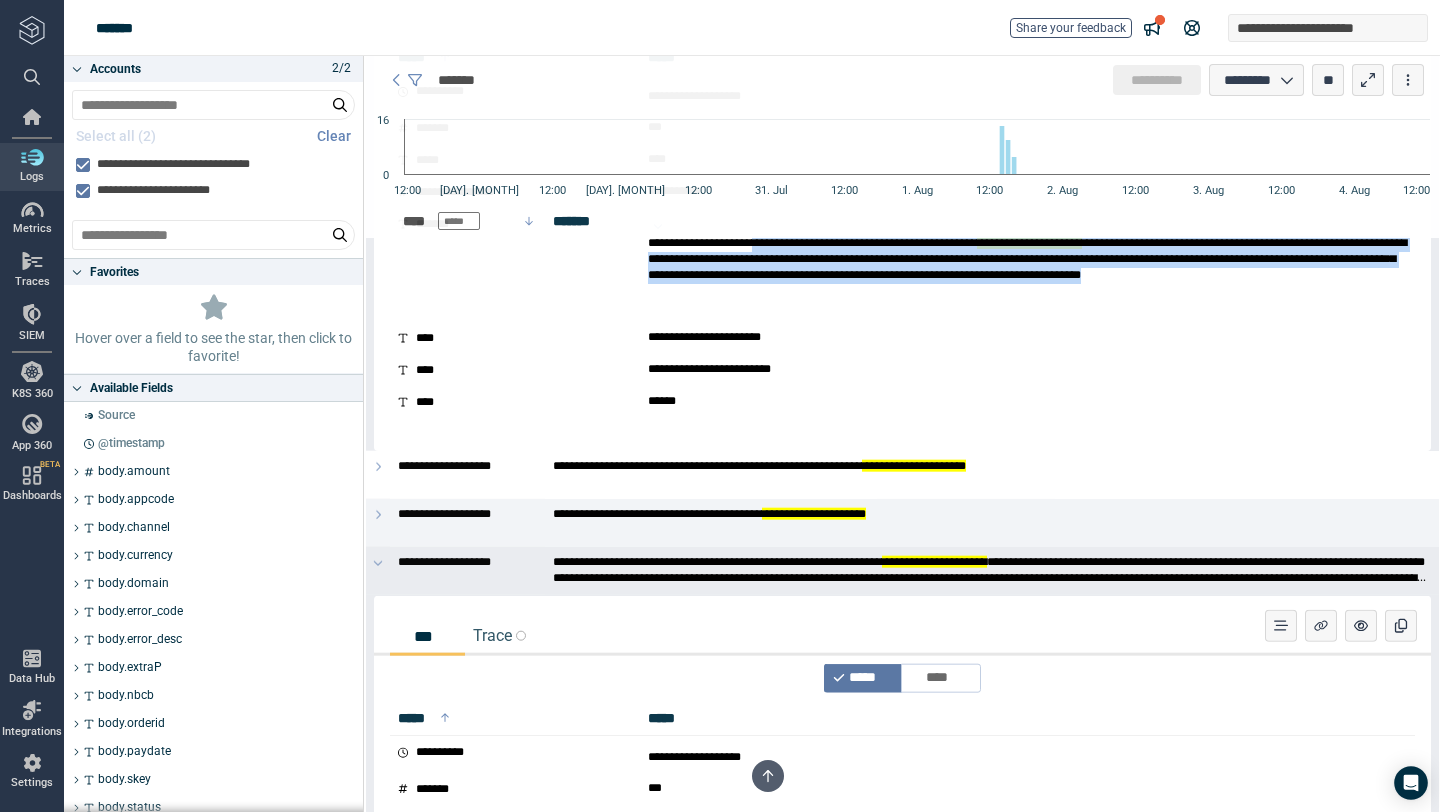 copy on "**********" 